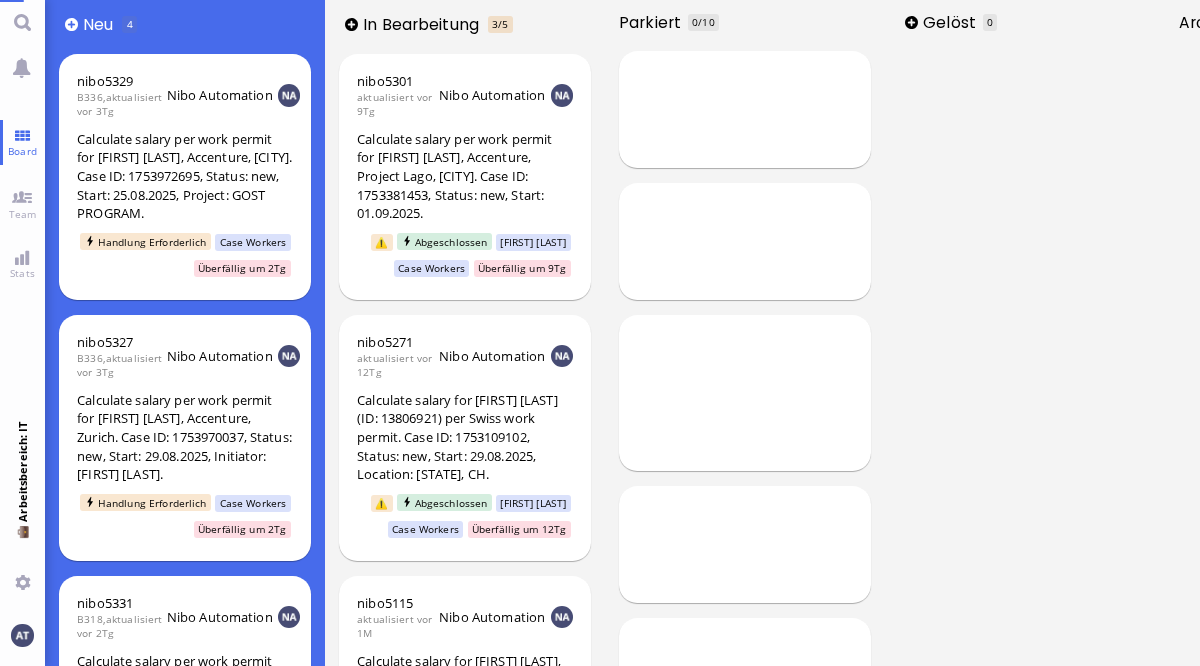 scroll, scrollTop: 0, scrollLeft: 0, axis: both 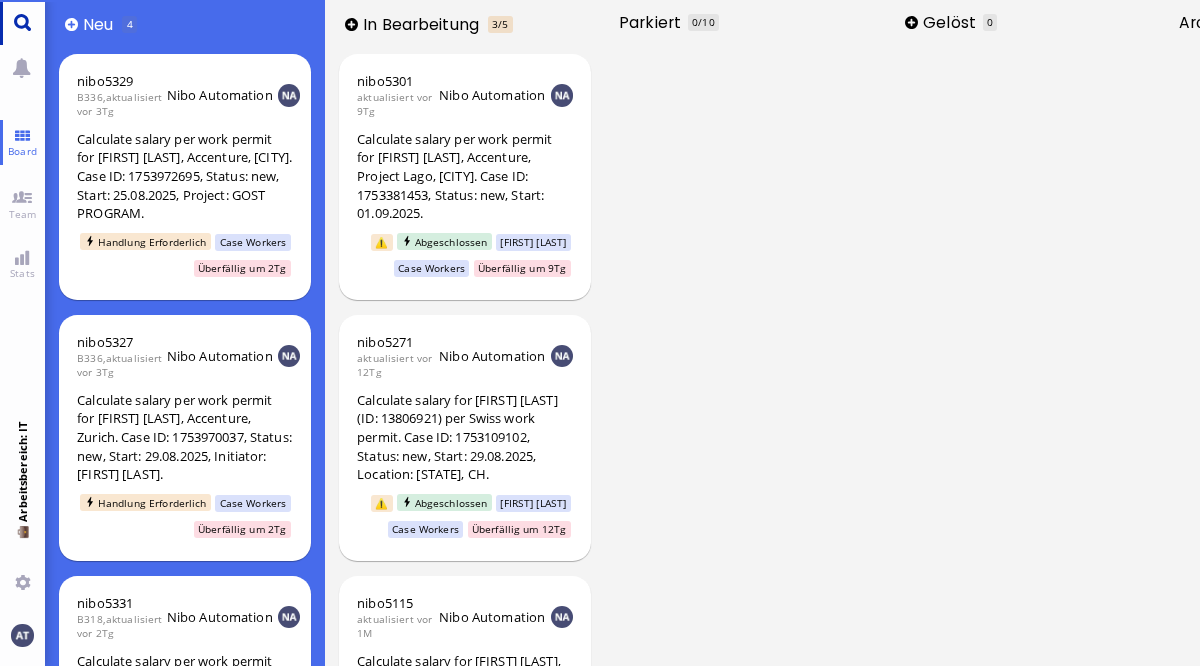 click at bounding box center [22, 22] 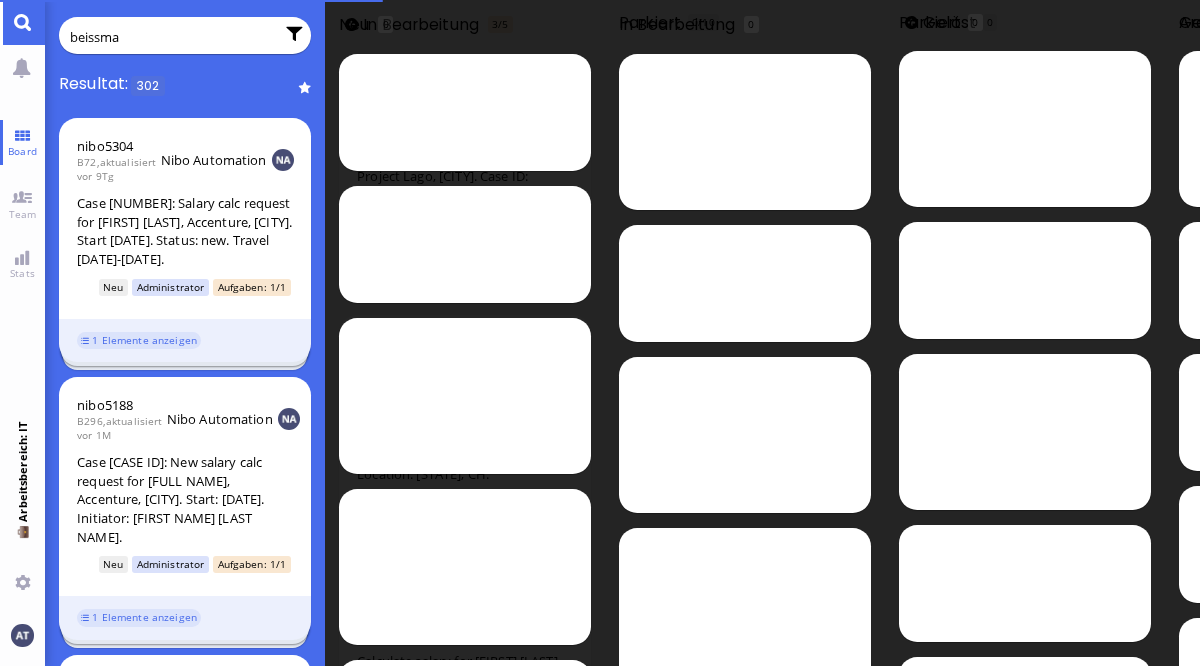 type on "[LAST]" 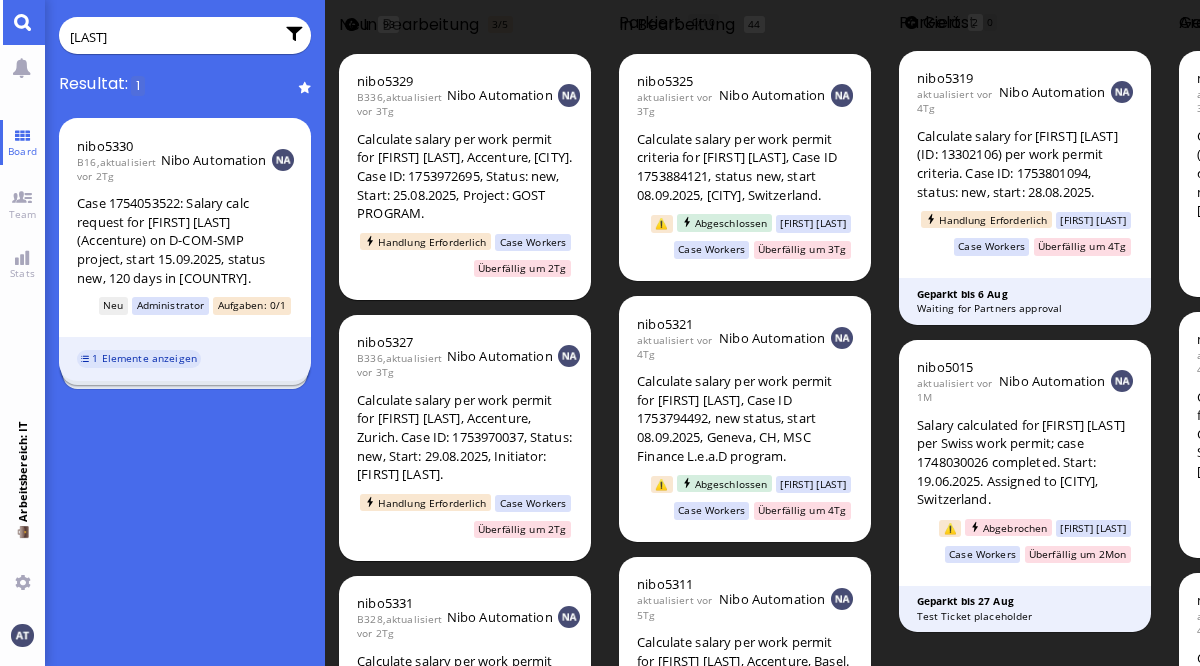 click on "1 Elemente anzeigen" at bounding box center [144, 358] 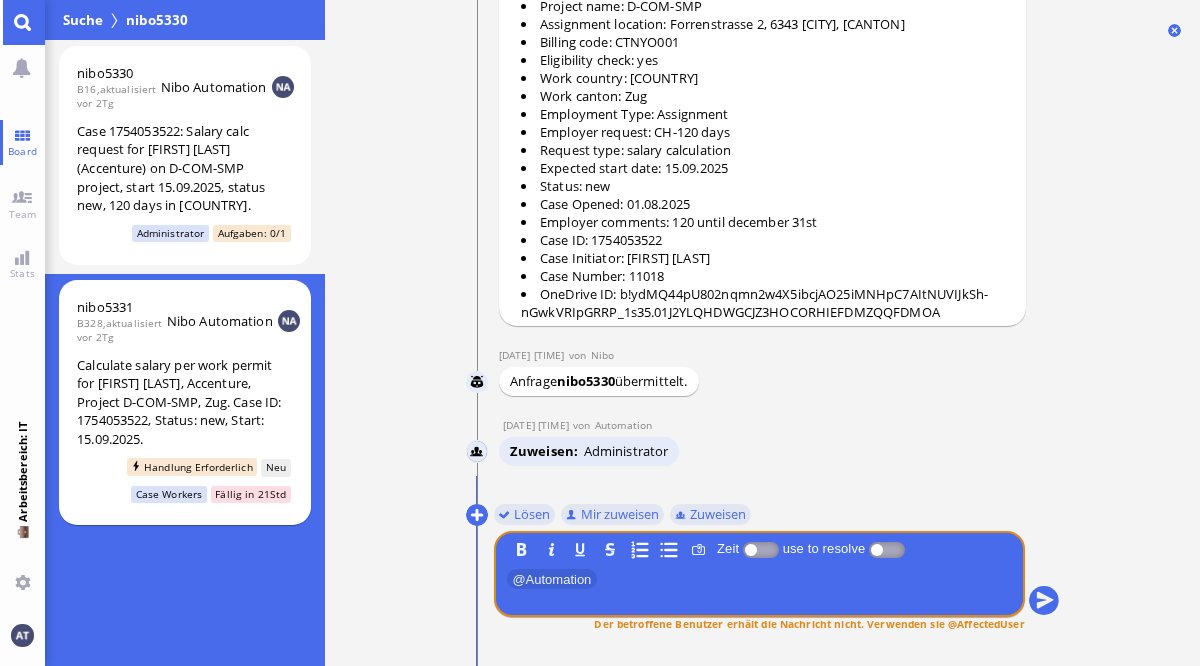 click on "[LAST NAME] B [NUMBER] ,  aktualisiert vor [TIME] Nibo Automation Calculate salary per work permit for [FIRST NAME] [LAST NAME], Accenture, [CITY]. Case ID: [CASE ID], Status: new, Start: [DATE]. Handlung Erforderlich Neu Case Workers Fällig in 21Std" at bounding box center [185, 403] 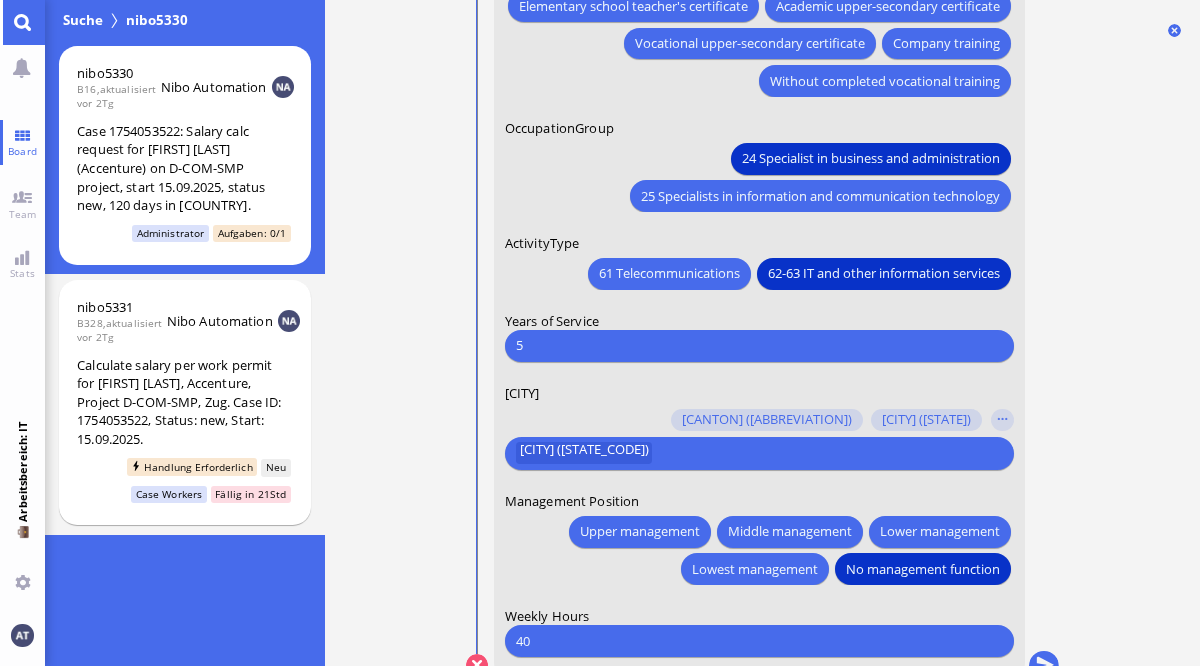 scroll, scrollTop: 0, scrollLeft: 0, axis: both 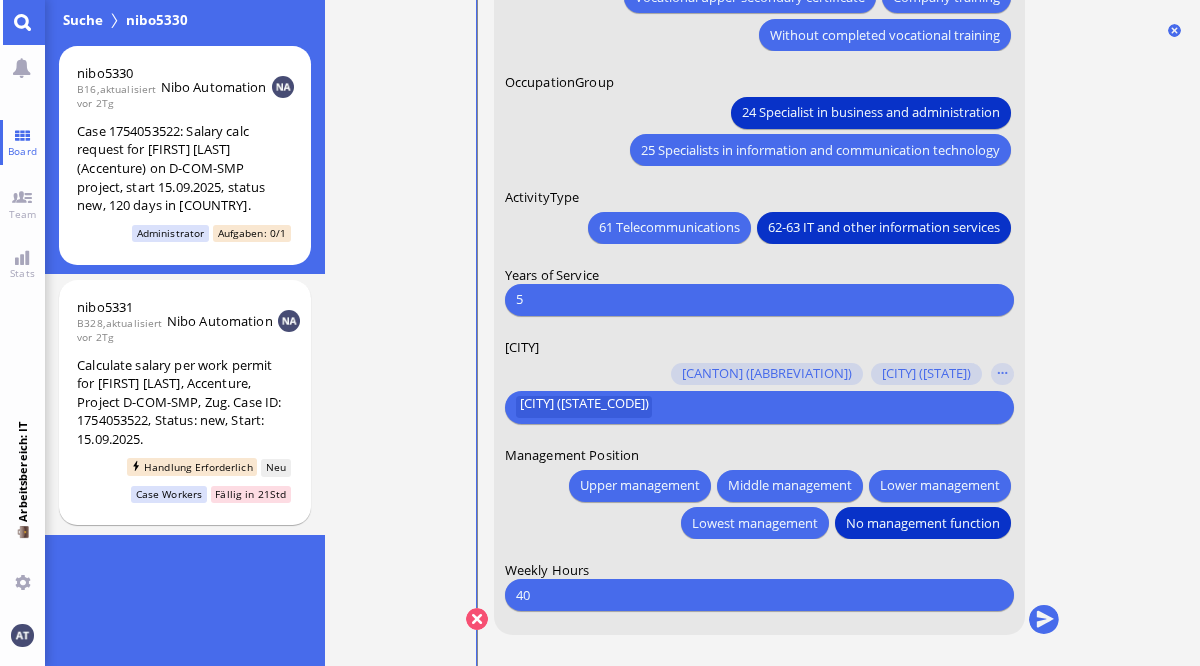 click on "5" at bounding box center [758, 299] 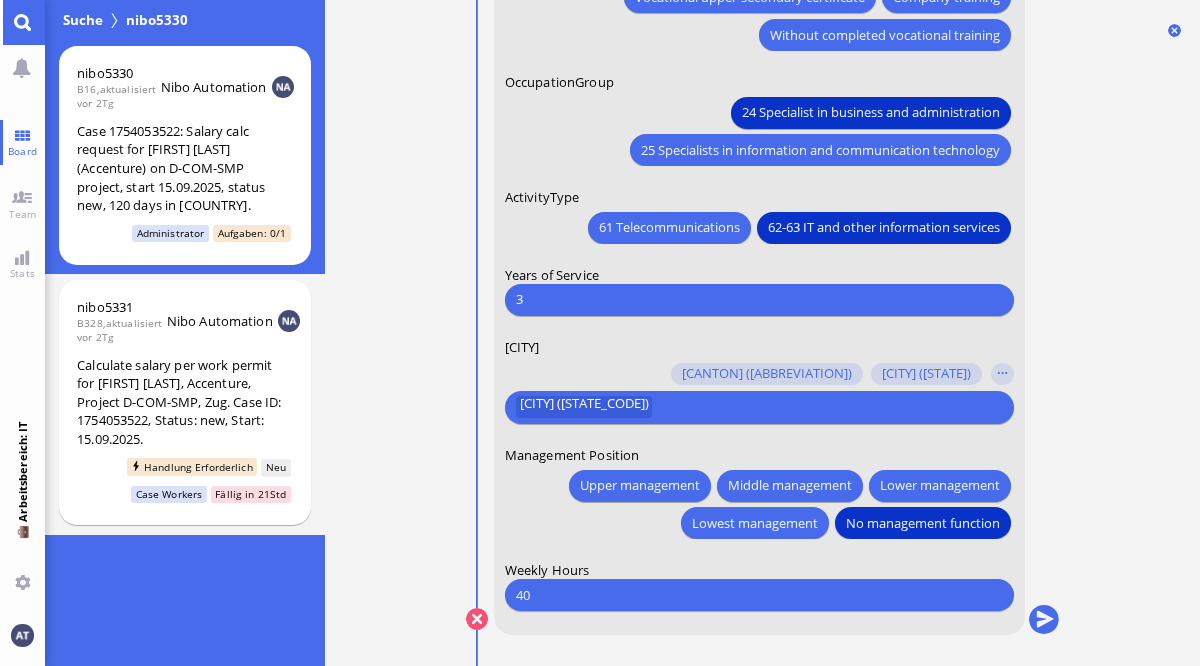 type on "3" 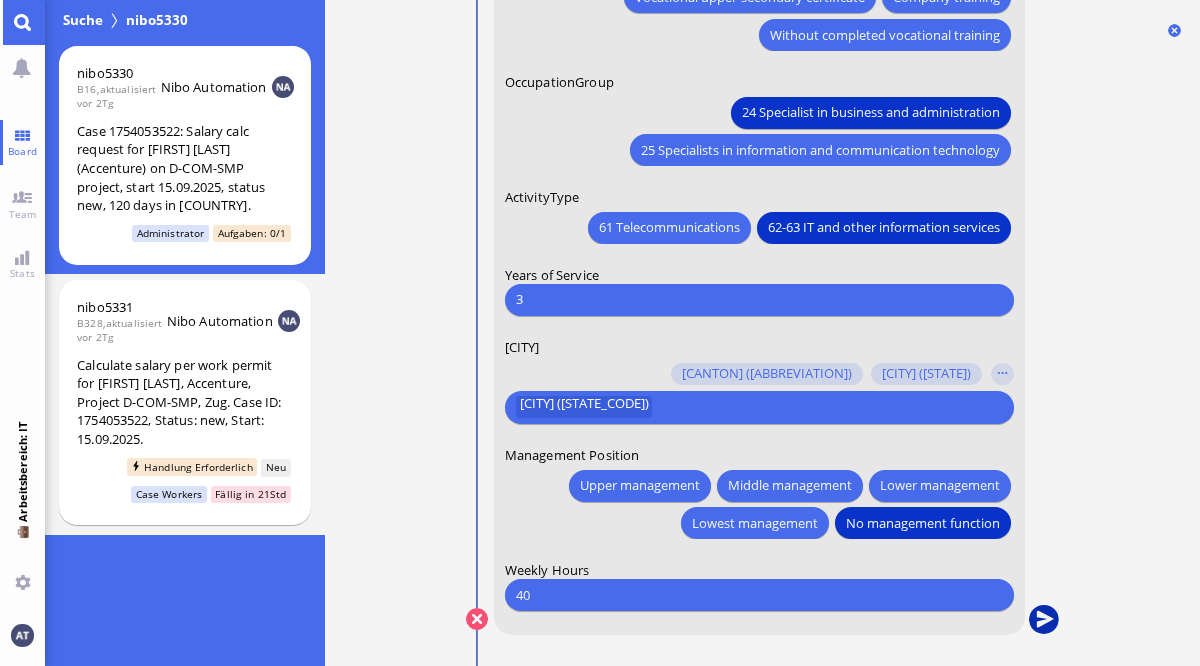 click at bounding box center [1043, 620] 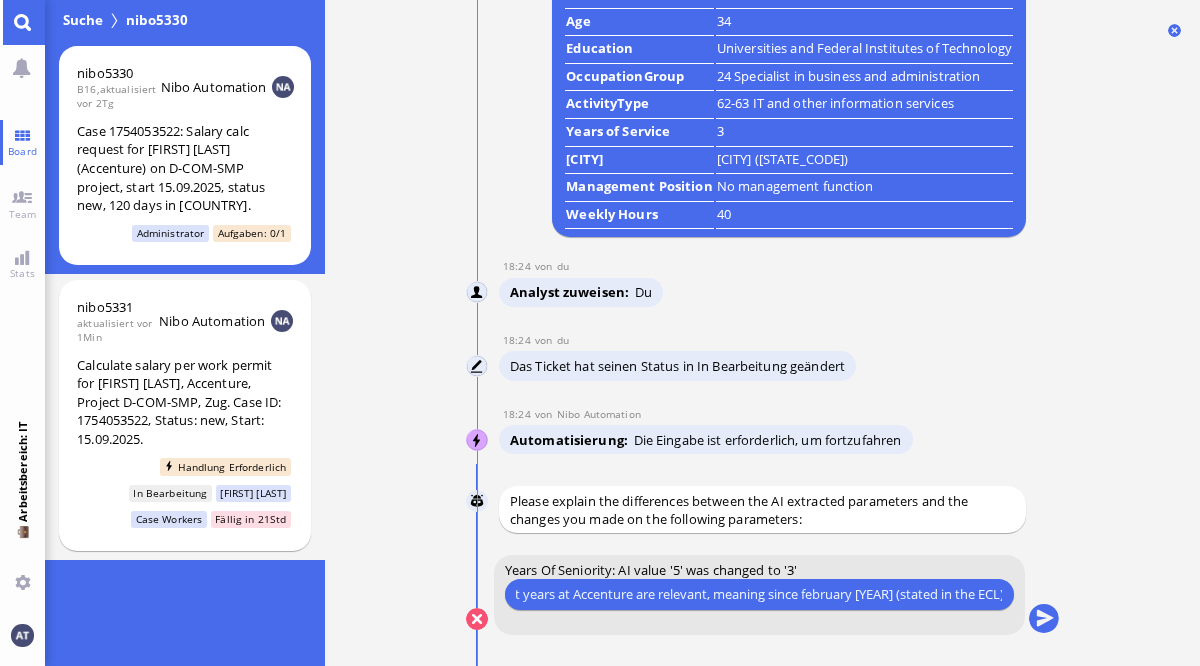 scroll, scrollTop: 0, scrollLeft: 67, axis: horizontal 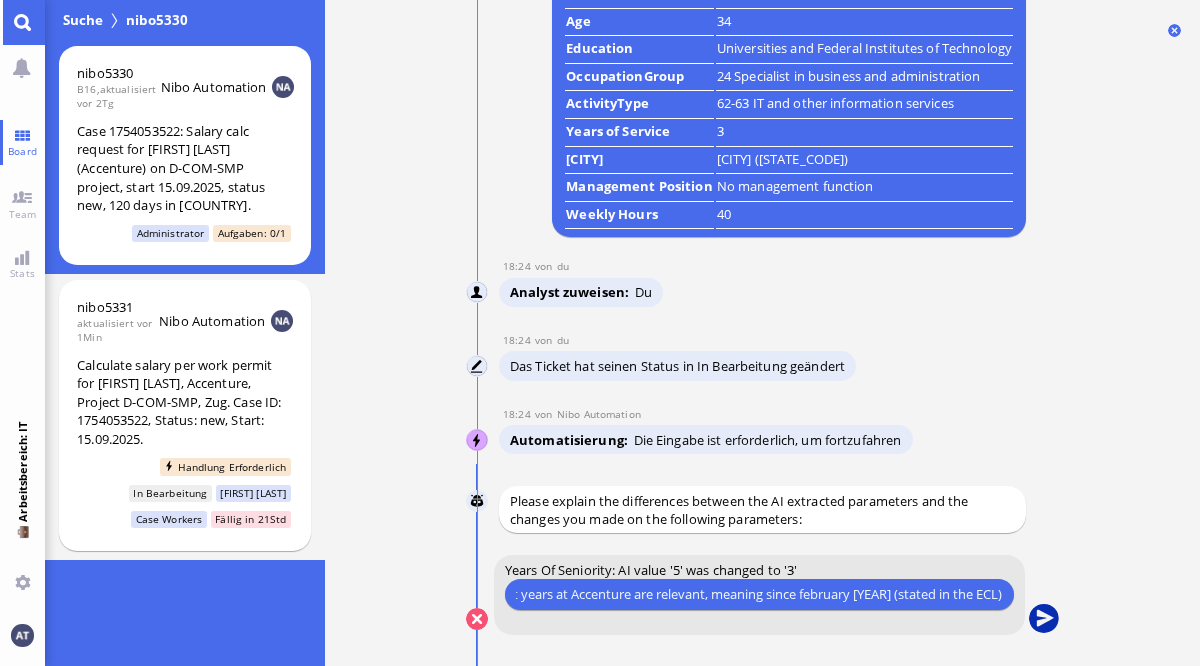 type on "only recent years at Accenture are relevant, meaning since february [YEAR] (stated in the ECL)" 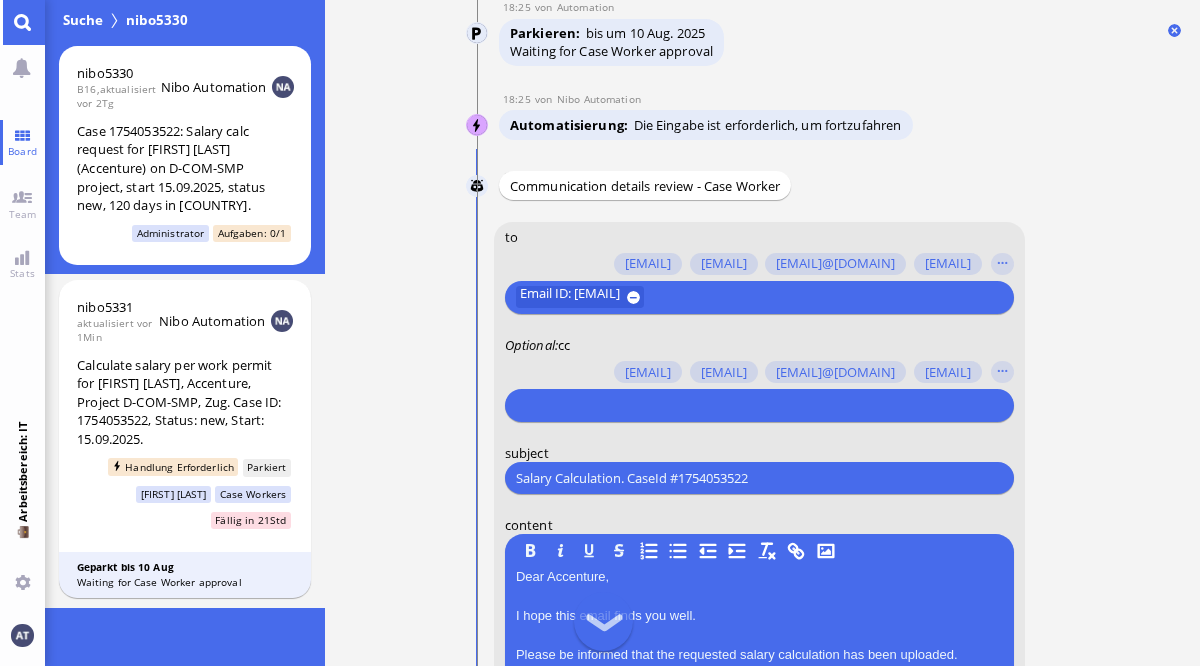 scroll, scrollTop: -701, scrollLeft: 0, axis: vertical 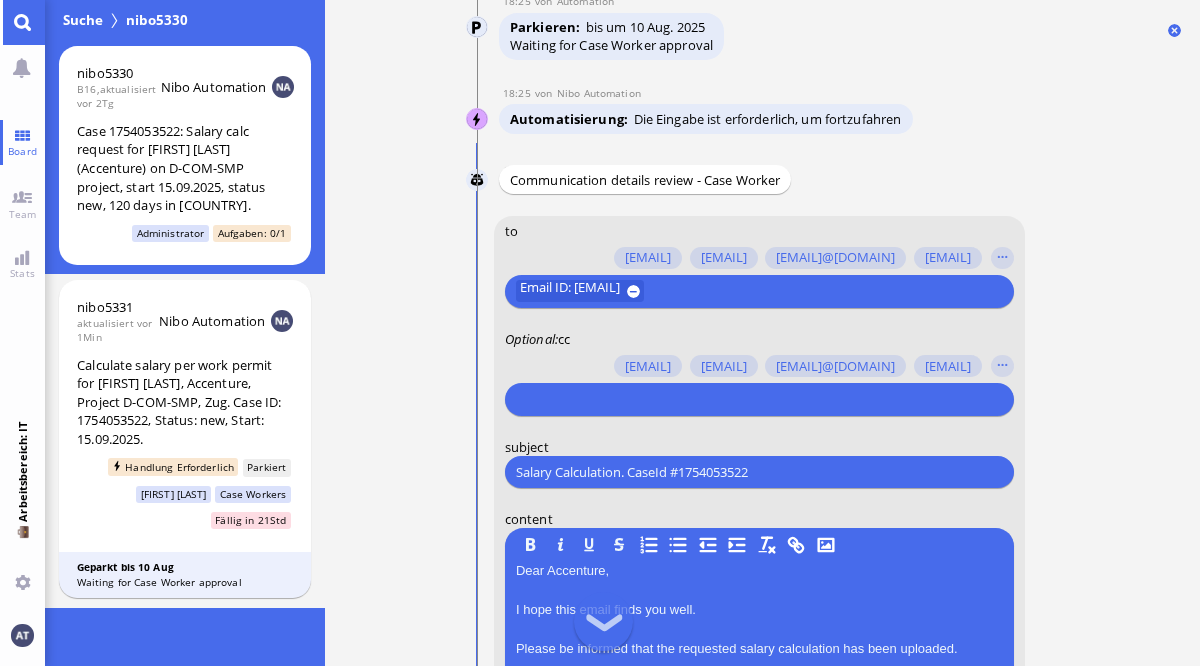 click at bounding box center [755, 400] 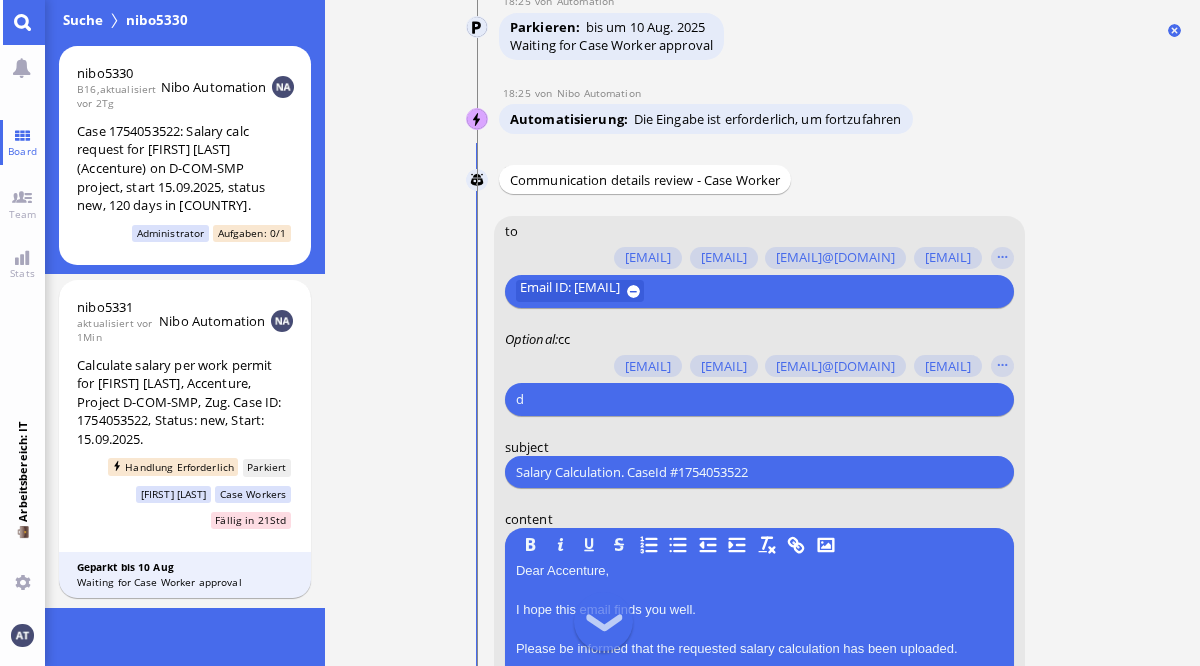 scroll, scrollTop: -699, scrollLeft: 0, axis: vertical 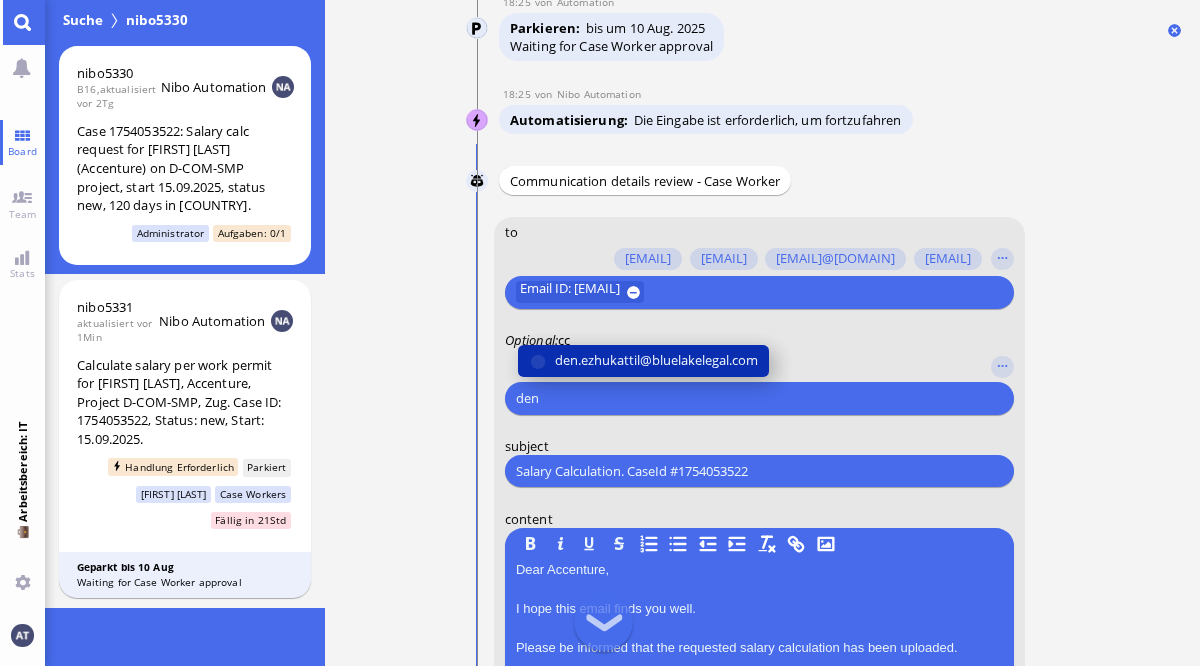 type on "den" 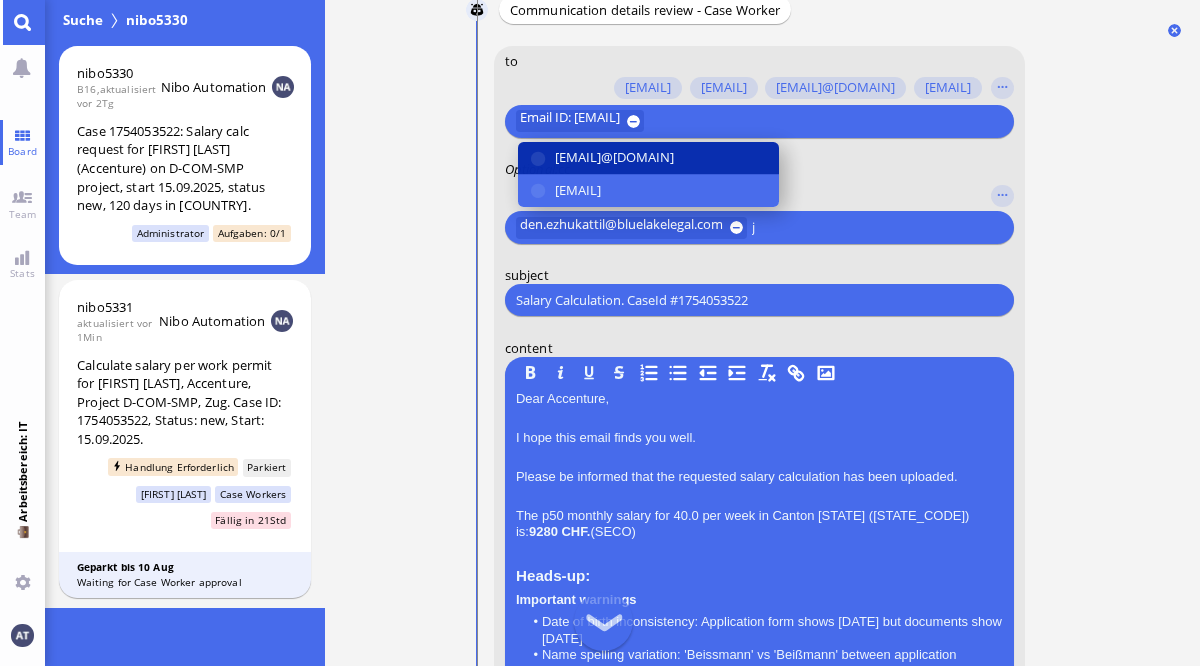scroll, scrollTop: -431, scrollLeft: 0, axis: vertical 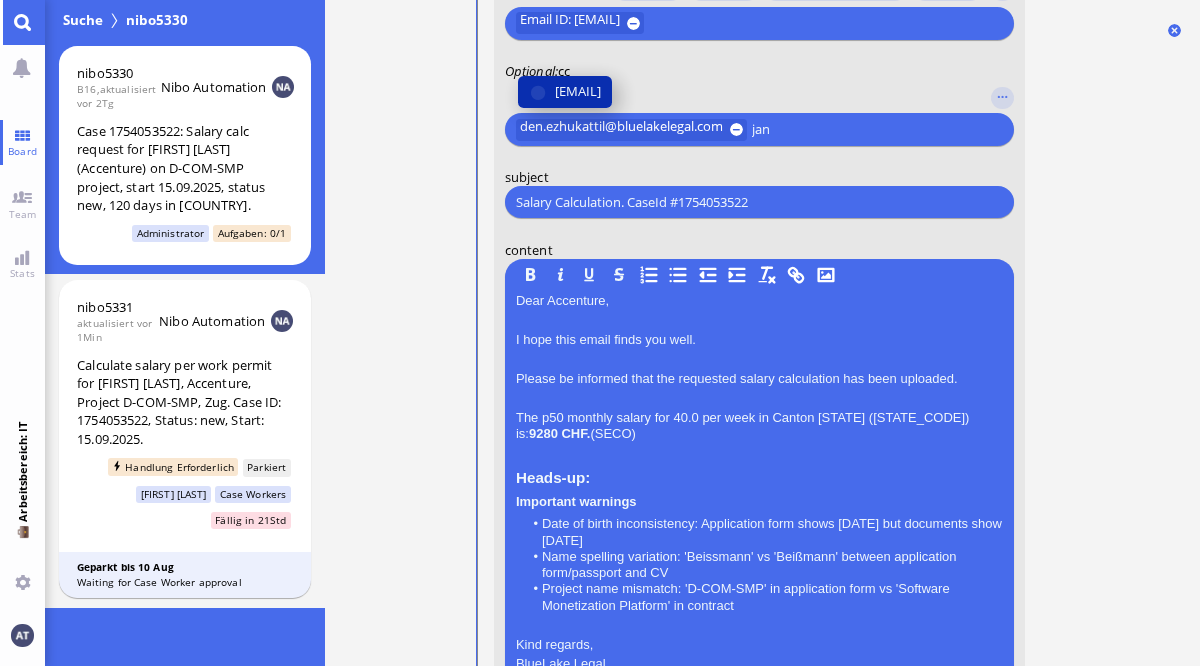 type on "jan" 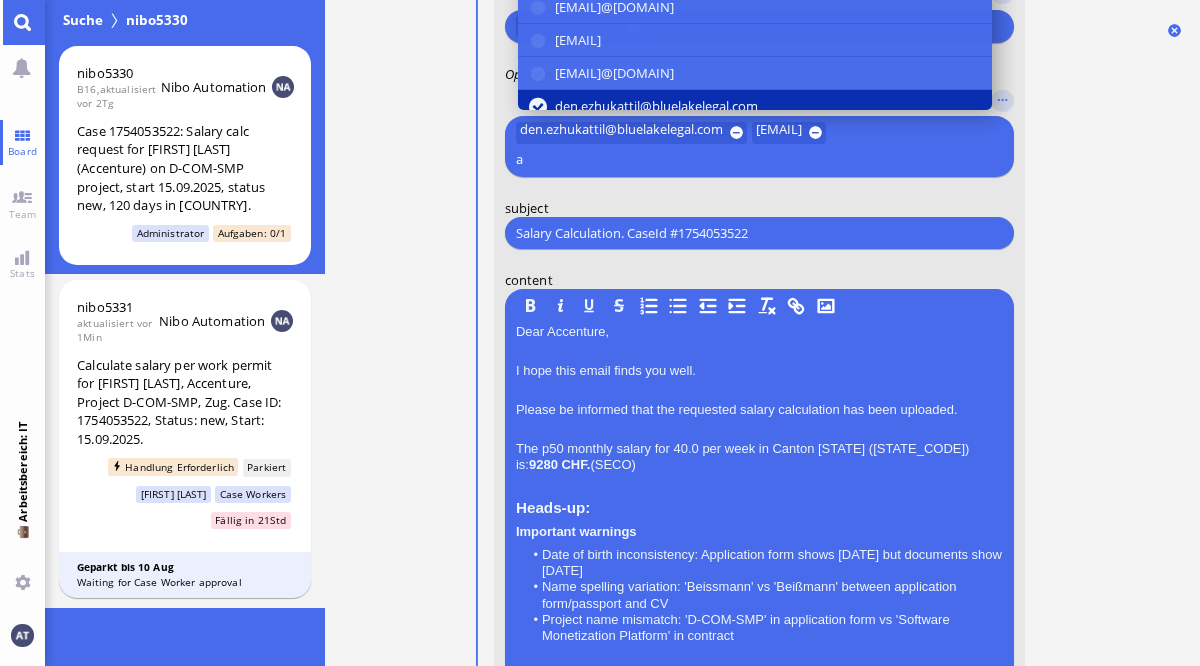 scroll, scrollTop: -459, scrollLeft: 0, axis: vertical 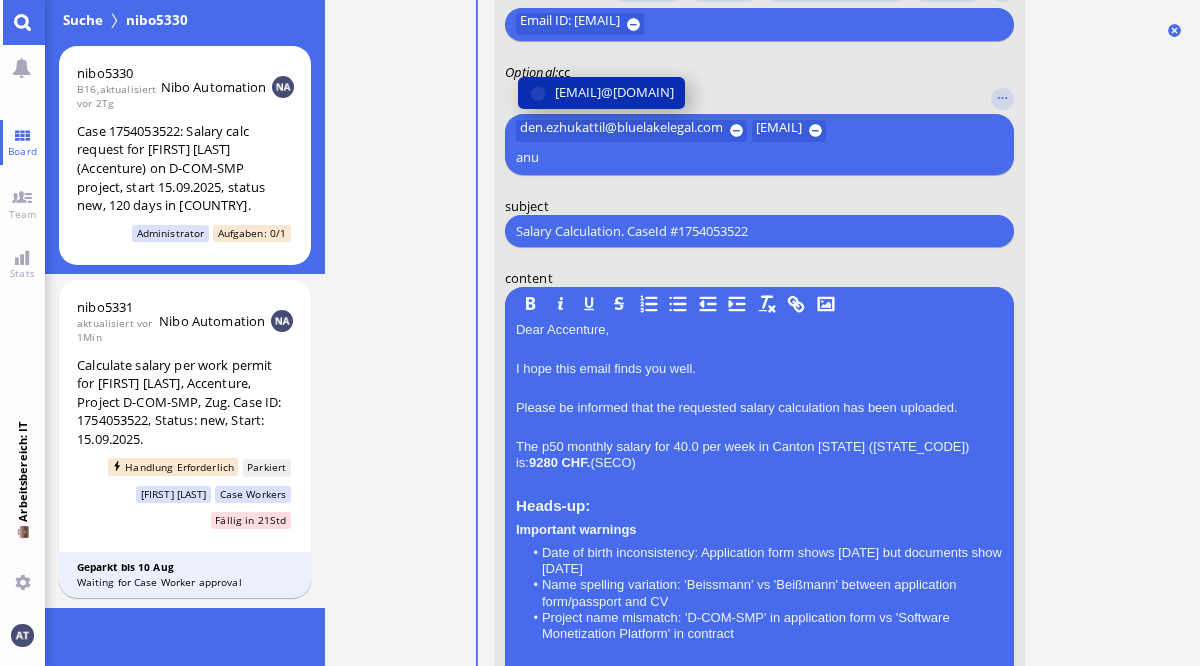 type on "anu" 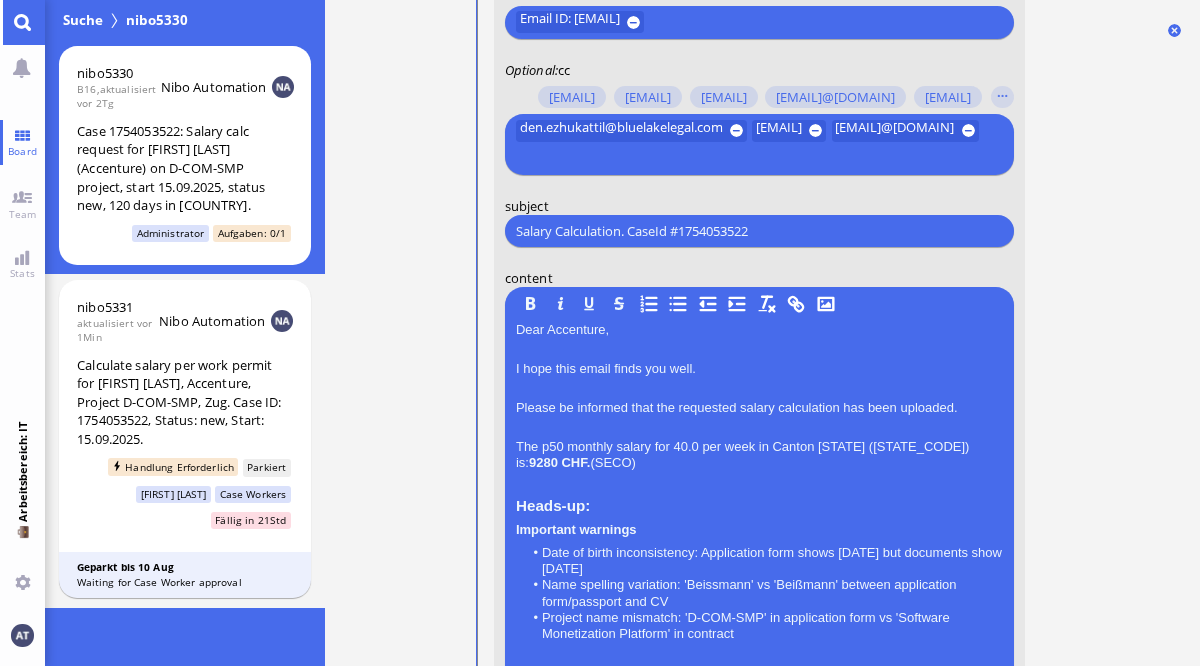 scroll, scrollTop: -460, scrollLeft: 0, axis: vertical 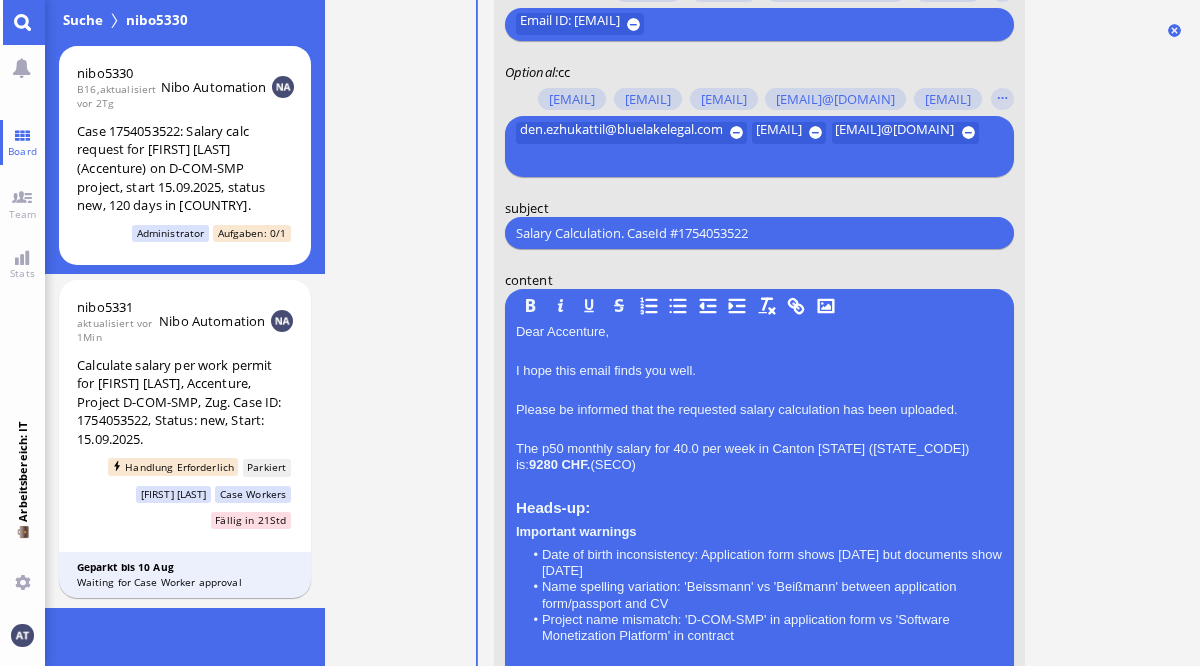 click on "[DATE] [TIME] von Automation Automation Calculate eligible salary for work permit [DATE] [TIME] von Automation  -  Nicht an den betroffenen Benutzer gesendet Automation Nachricht Use provided details to calculate the salary in line with work permit requirements and eligibility criteria. [DATE] [TIME] von Nibo Nibo Anfrage  nibo5331  übermittelt. [DATE] [TIME] von Automation Automation Zuweisen Case Workers [DATE] [TIME] von Automation Automation Fällig am [DATE] [TIME] [DATE] [TIME] von Automation Automation Automatisierung Calculate salary for work permit case — Ausgelöst [DATE] [TIME] von Automation Automation Das Ticket hat seinen Status in In Bearbeitung geändert [DATE] [TIME] von Automation Automation Analyst zuweisen [DATE] [TIME] von Nibo Automation Nibo Automation Automatisierung 🆔 Extracted the case ID:  [CASE ID] . [DATE] [TIME] von Nibo Automation Nibo Automation Automatisierung 🔄 Converting file  [FILE NAME]  to PDF. [DATE] [TIME] von Nibo Automation Nibo Automation Automatisierung von ✅" at bounding box center (762, 333) 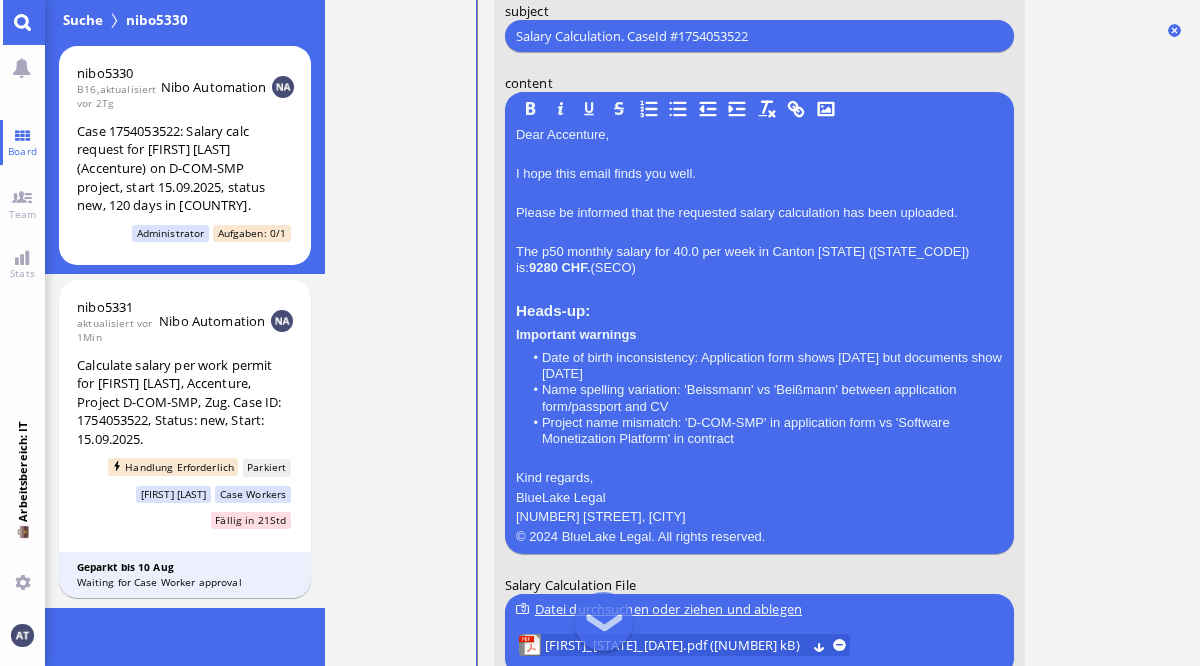 scroll, scrollTop: -261, scrollLeft: 0, axis: vertical 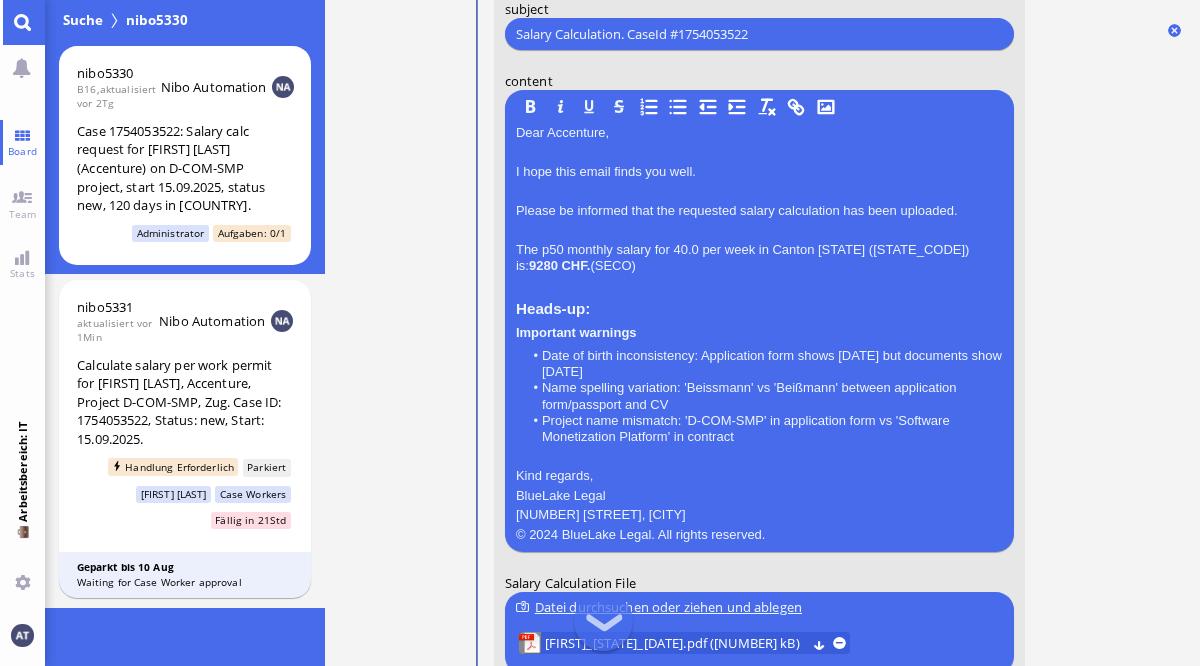drag, startPoint x: 514, startPoint y: 261, endPoint x: 720, endPoint y: 266, distance: 206.06067 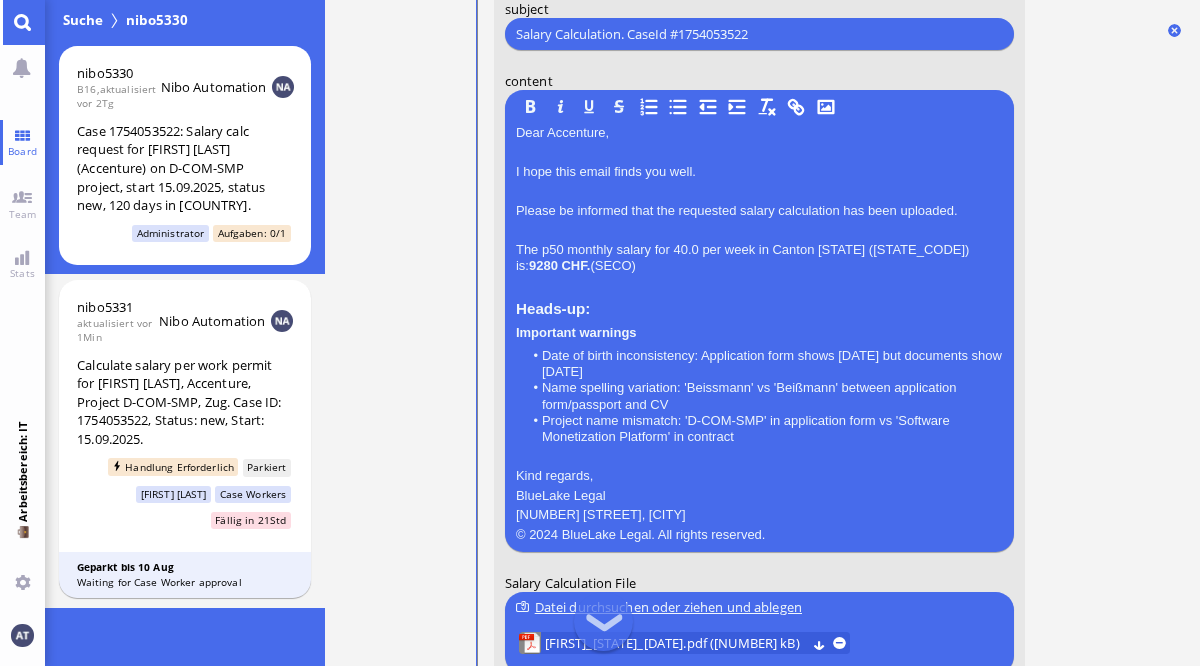drag, startPoint x: 517, startPoint y: 265, endPoint x: 1005, endPoint y: 269, distance: 488.0164 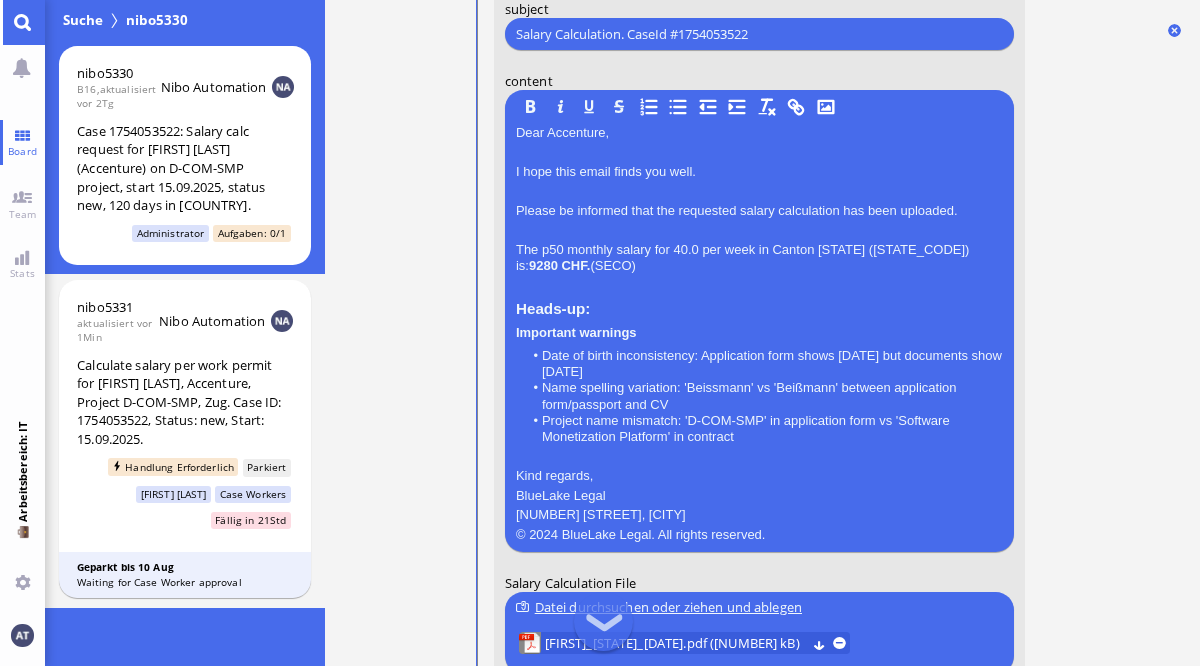 click on "B I U S                                                                                Dear Accenture,   I hope this email finds you well.  Please be informed that the requested salary calculation has been uploaded.   The p50 monthly salary for 40.0 per week in Canton [CITY] (ZG) is:  9280 CHF.  (SECO)    Heads-up:   Important warnings   Date of birth inconsistency: Application form shows 31.08.1991 but documents show 31.08.1991  Name spelling variation: '[LAST]' vs '[LAST]' between application form/passport and CV  Project name mismatch: 'D-COM-SMP' in application form vs 'Software Monetization Platform' in contract         Kind regards,  BlueLake Legal   1 Blue Street, [CITY] © 2024 BlueLake Legal. All rights reserved." at bounding box center [758, 321] 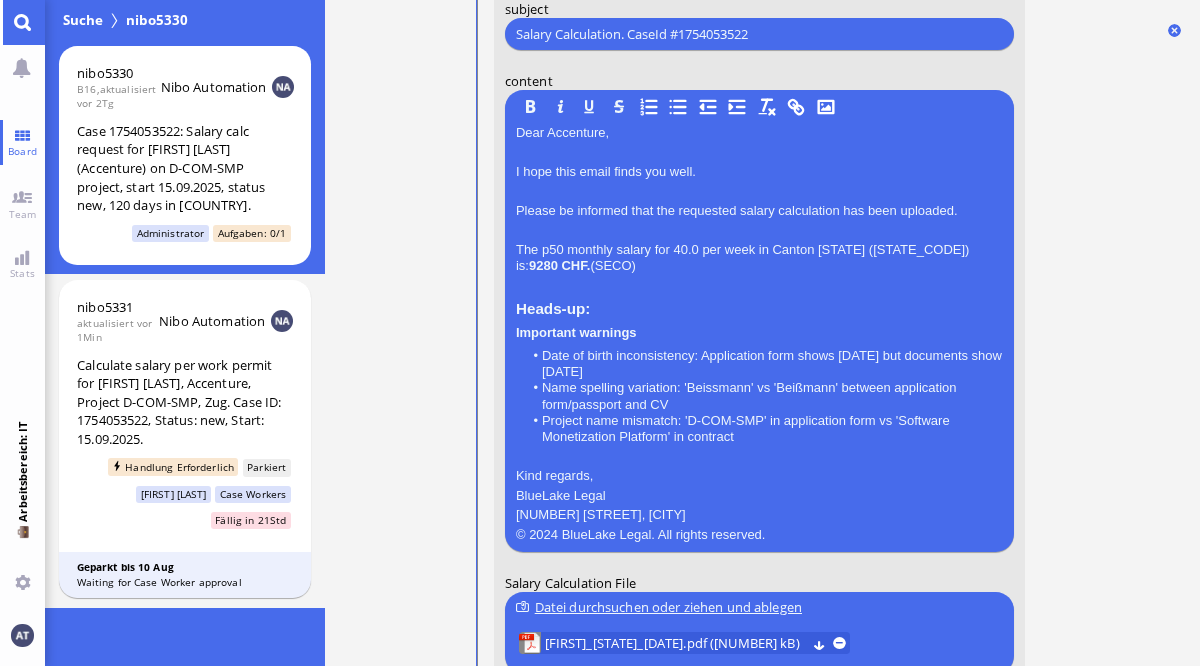 scroll, scrollTop: -242, scrollLeft: 0, axis: vertical 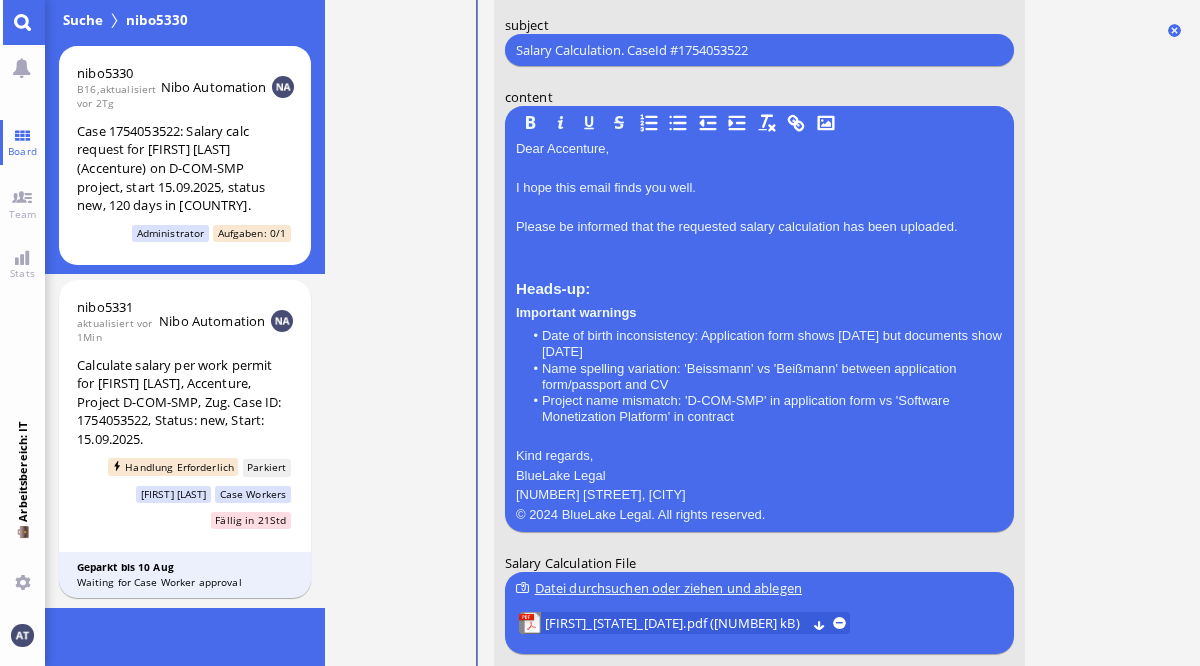 drag, startPoint x: 551, startPoint y: 336, endPoint x: 674, endPoint y: 347, distance: 123.49089 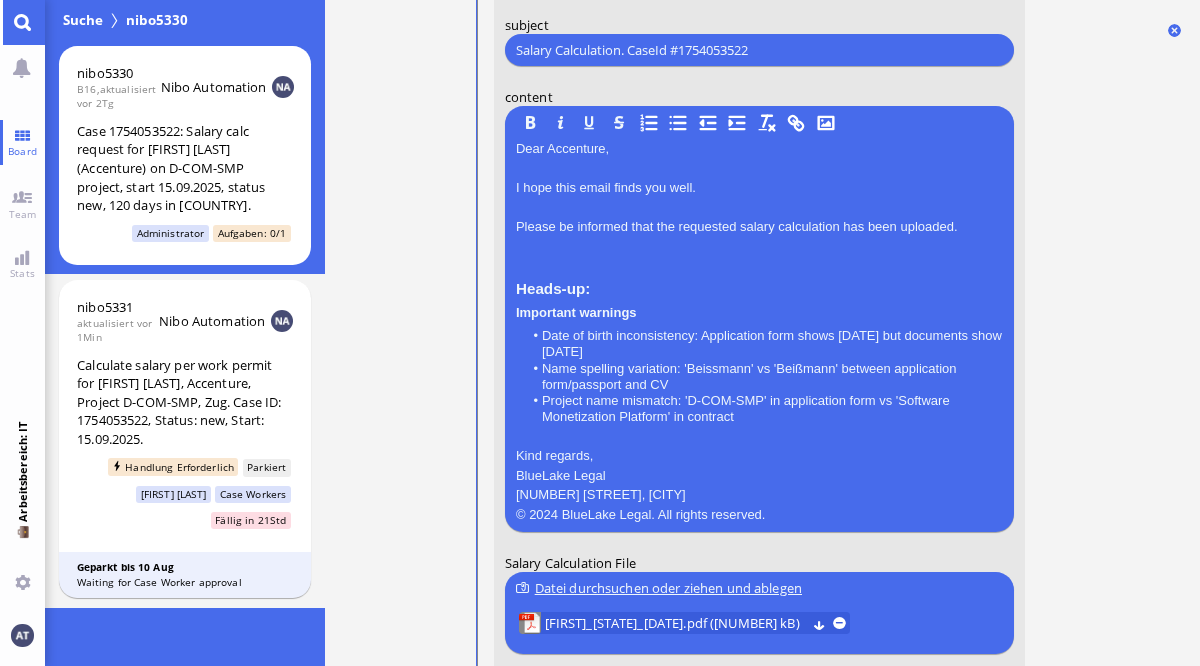click on "Date of birth inconsistency: Application form shows [DATE] but documents show [DATE]" at bounding box center [762, 344] 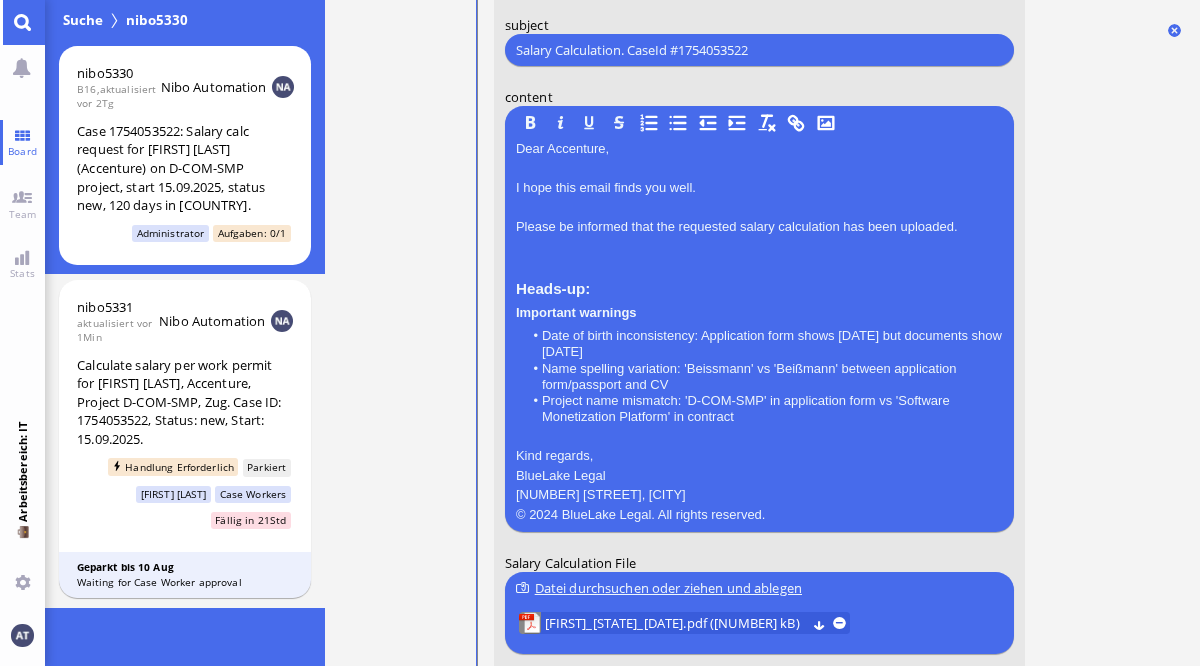 scroll, scrollTop: -226, scrollLeft: 0, axis: vertical 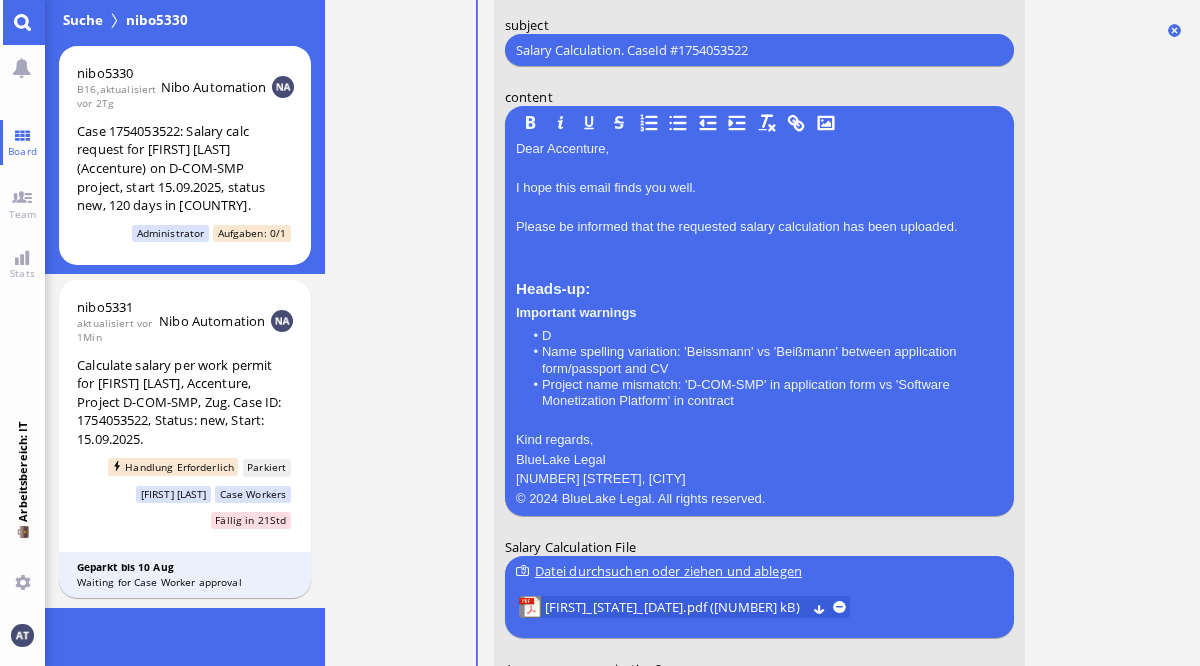 type 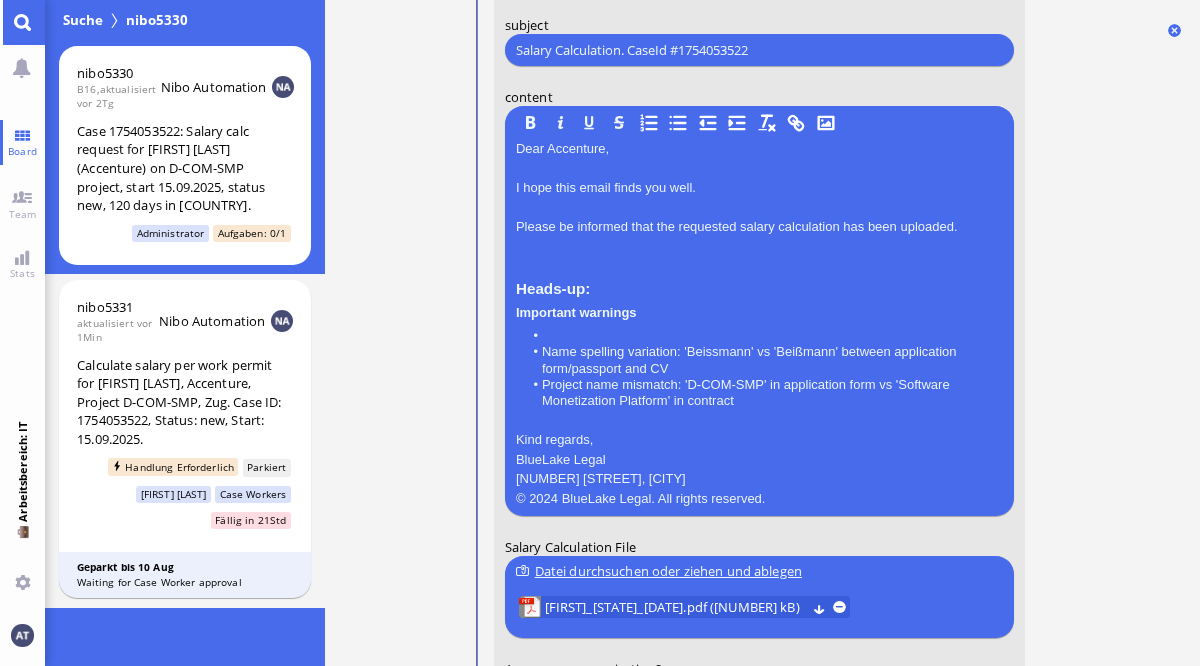 drag, startPoint x: 547, startPoint y: 350, endPoint x: 676, endPoint y: 363, distance: 129.65338 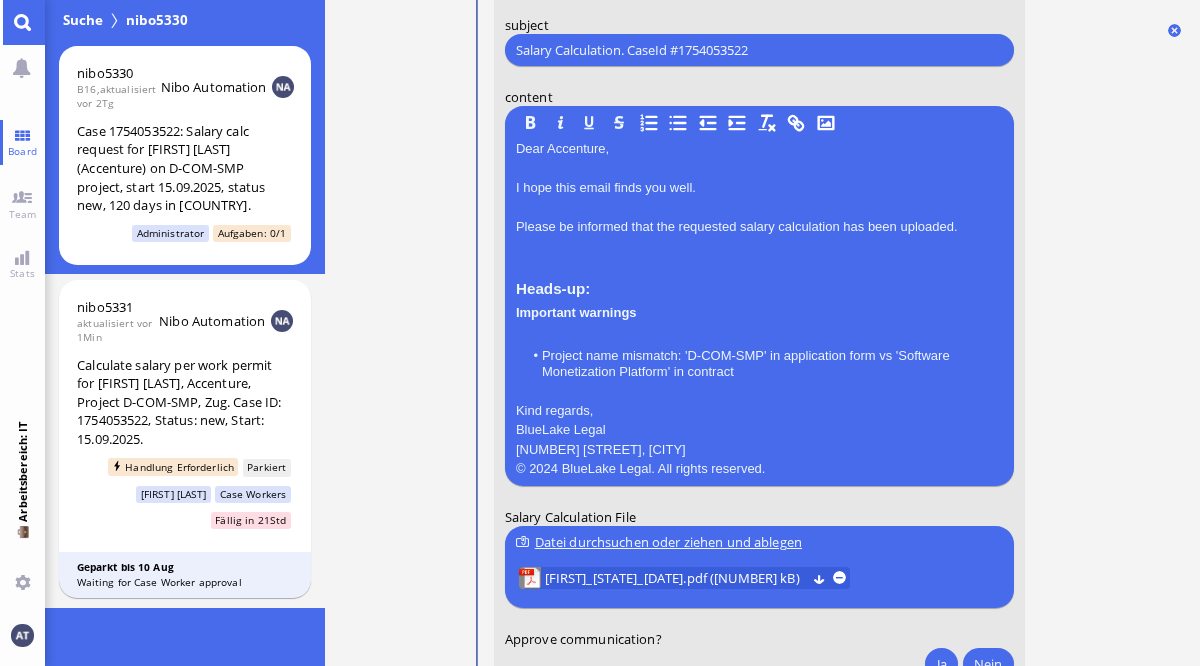 scroll, scrollTop: -177, scrollLeft: 0, axis: vertical 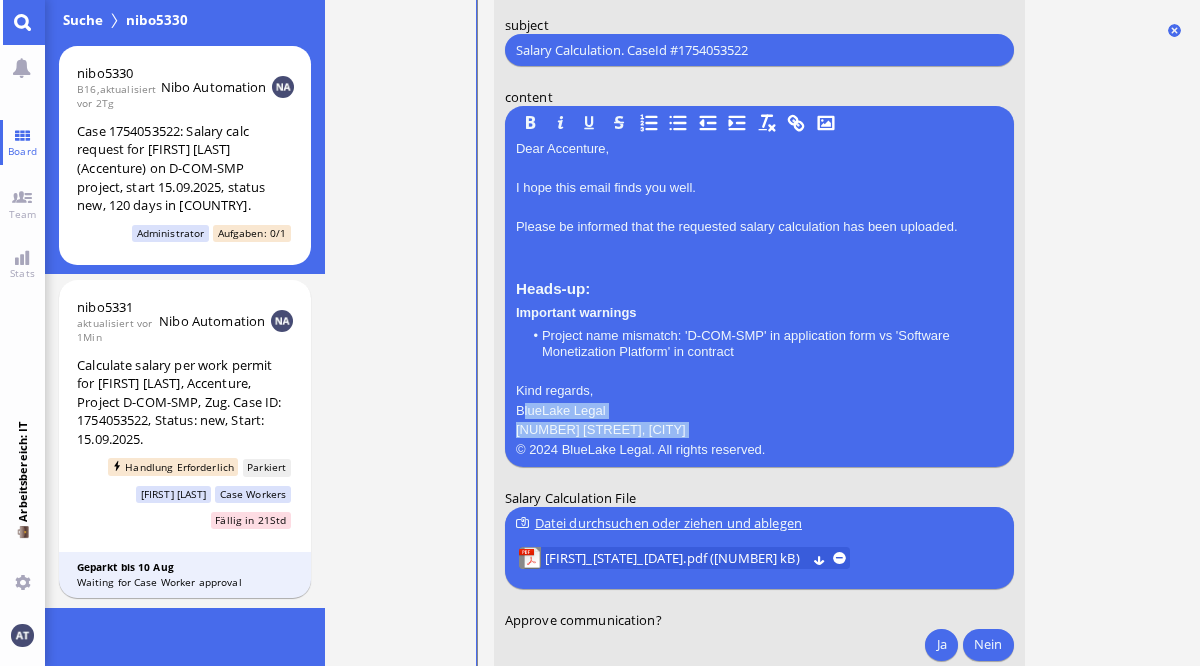 drag, startPoint x: 519, startPoint y: 406, endPoint x: 808, endPoint y: 437, distance: 290.65787 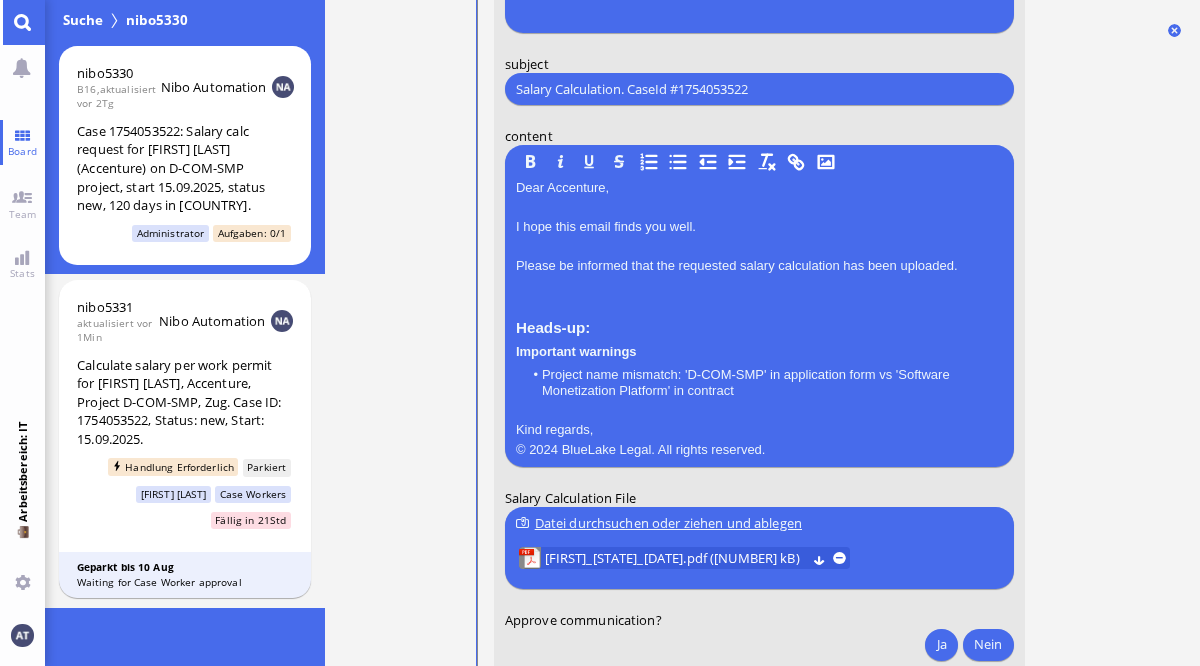 scroll, scrollTop: -138, scrollLeft: 0, axis: vertical 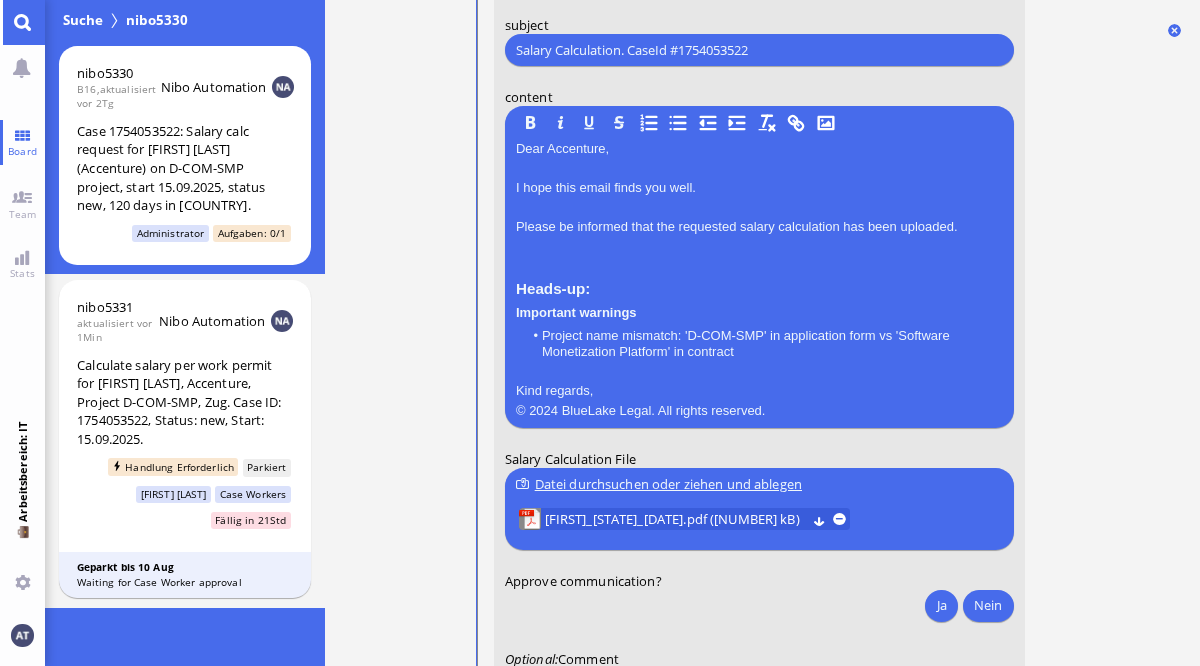 drag, startPoint x: 516, startPoint y: 407, endPoint x: 879, endPoint y: 421, distance: 363.26987 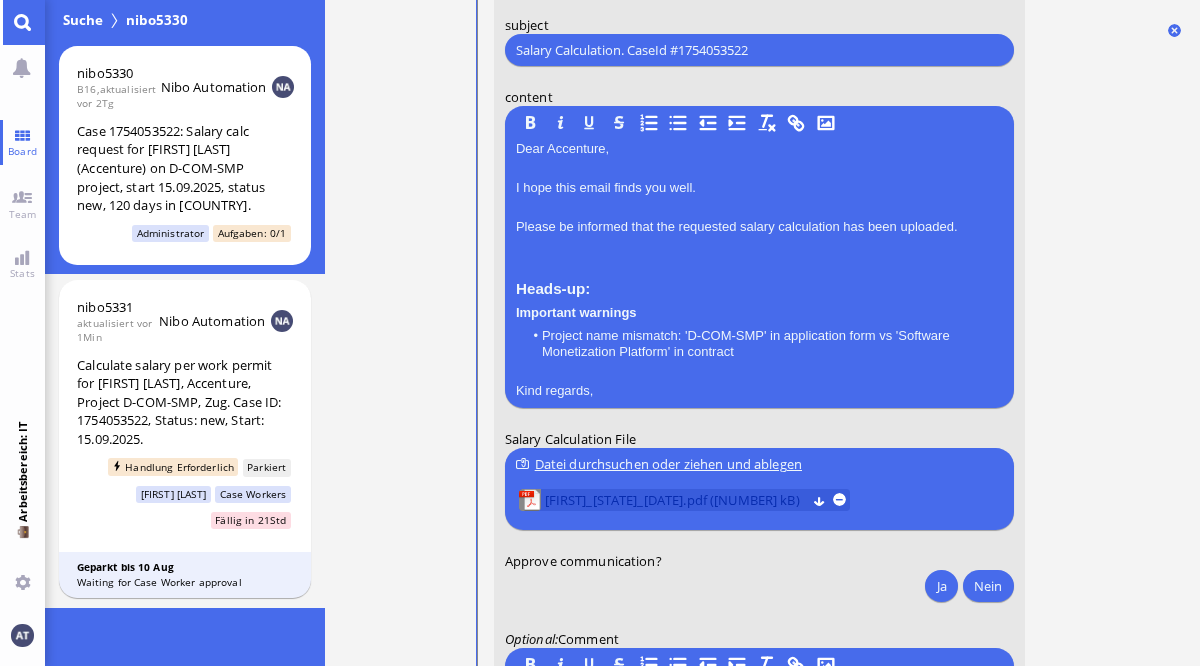 click on "[FIRST]_[STATE]_[DATE].pdf ([NUMBER] kB)" at bounding box center (674, 500) 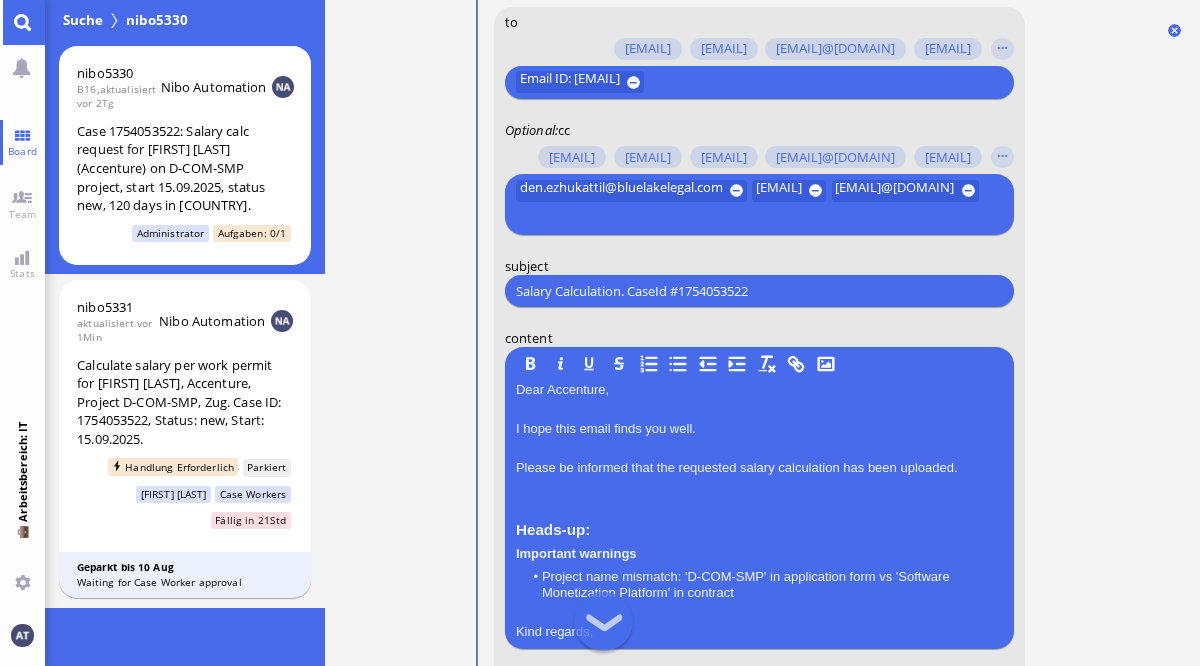 scroll, scrollTop: -349, scrollLeft: 0, axis: vertical 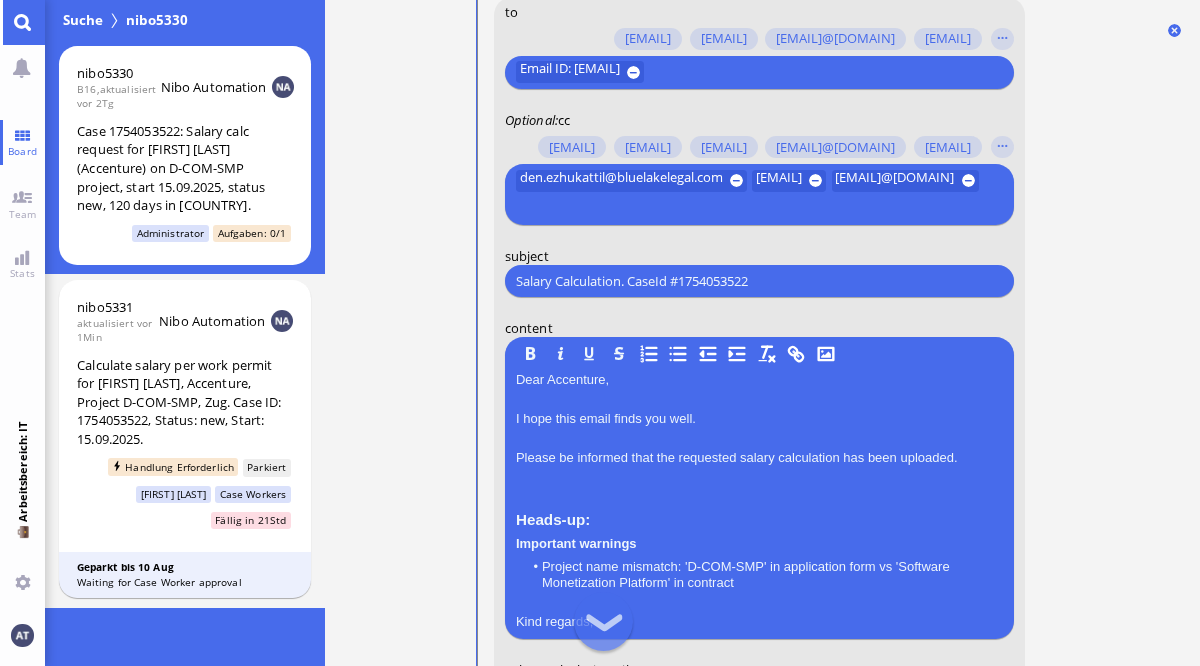 click at bounding box center (758, 497) 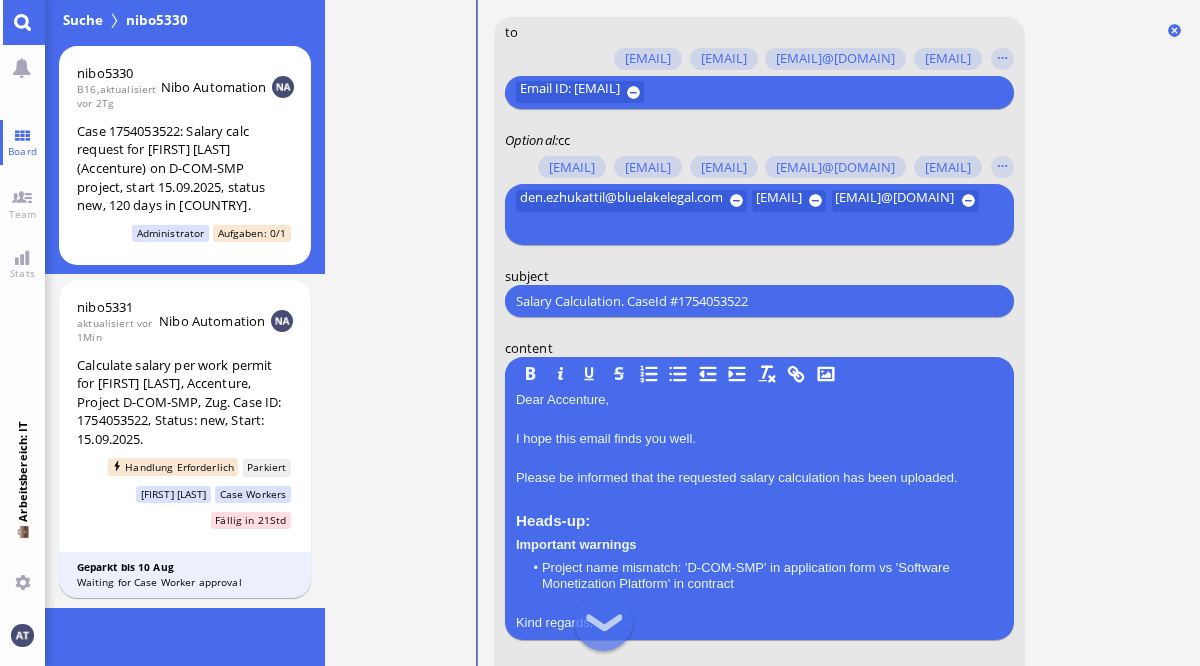 scroll, scrollTop: -330, scrollLeft: 0, axis: vertical 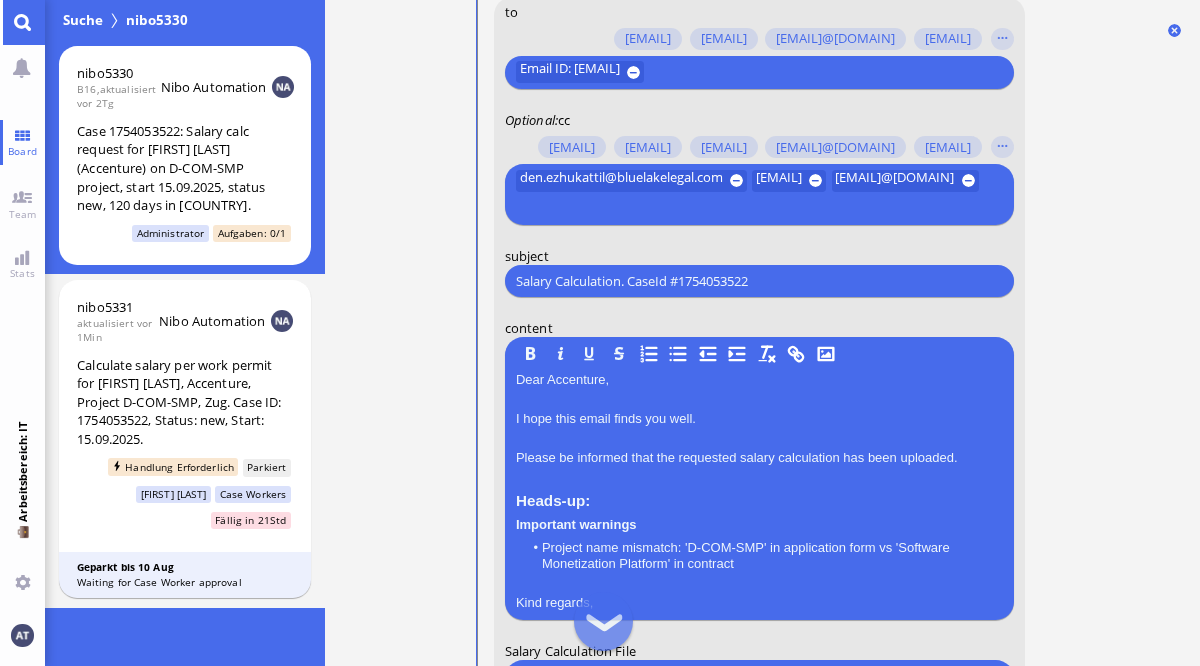 click on "[DATE] [TIME] von Automation Automation Calculate eligible salary for work permit [DATE] [TIME] von Automation  -  Nicht an den betroffenen Benutzer gesendet Automation Nachricht Use provided details to calculate the salary in line with work permit requirements and eligibility criteria. [DATE] [TIME] von Nibo Nibo Anfrage  nibo5331  übermittelt. [DATE] [TIME] von Automation Automation Zuweisen Case Workers [DATE] [TIME] von Automation Automation Fällig am [DATE] [TIME] [DATE] [TIME] von Automation Automation Automatisierung Calculate salary for work permit case — Ausgelöst [DATE] [TIME] von Automation Automation Das Ticket hat seinen Status in In Bearbeitung geändert [DATE] [TIME] von Automation Automation Analyst zuweisen [DATE] [TIME] von Nibo Automation Nibo Automation Automatisierung 🆔 Extracted the case ID:  [CASE ID] . [DATE] [TIME] von Nibo Automation Nibo Automation Automatisierung 🔄 Converting file  [FILE NAME]  to PDF. [DATE] [TIME] von Nibo Automation Nibo Automation Automatisierung von ✅" at bounding box center (763, 333) 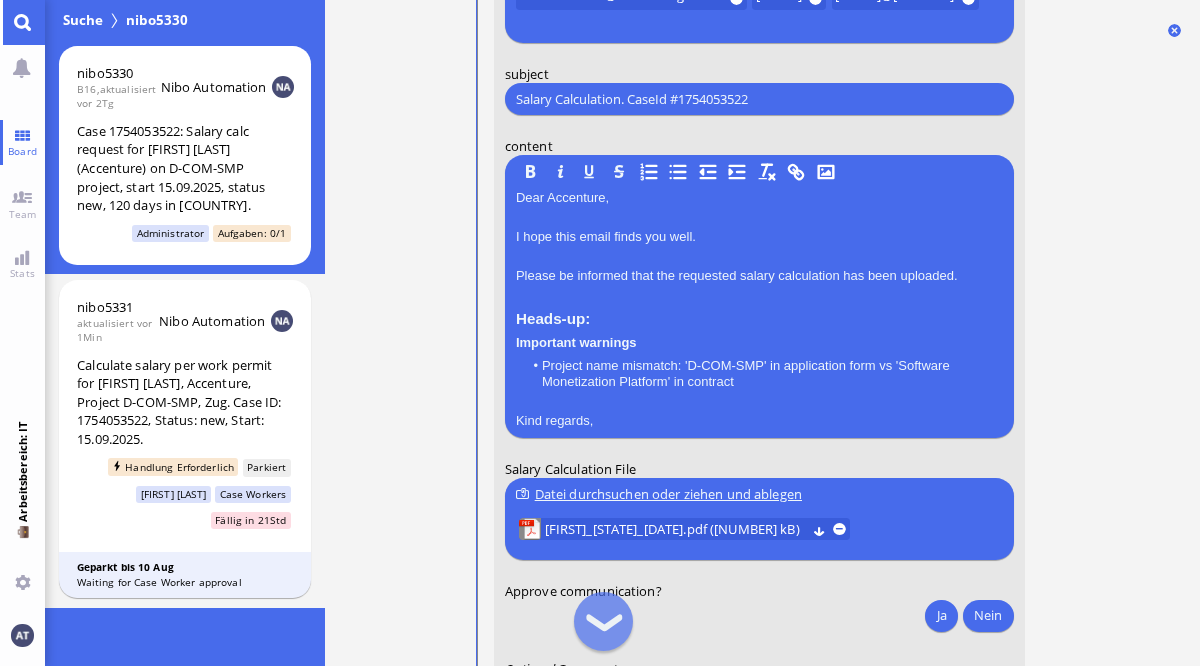 scroll, scrollTop: 0, scrollLeft: 0, axis: both 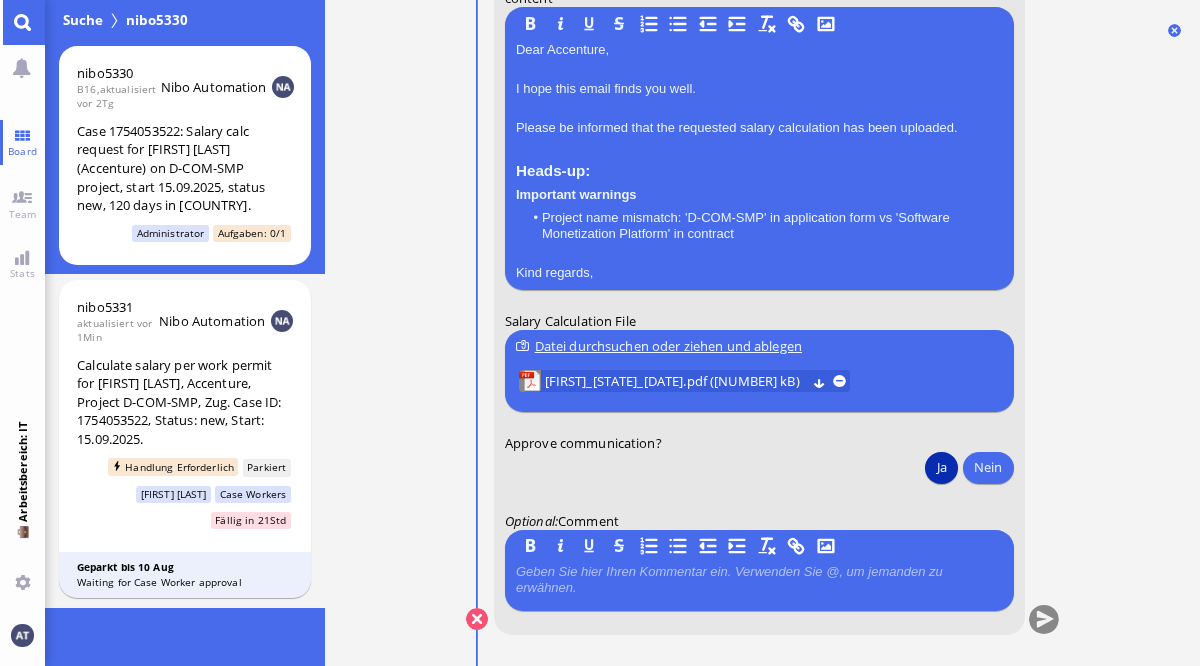 click on "Ja" at bounding box center [941, 467] 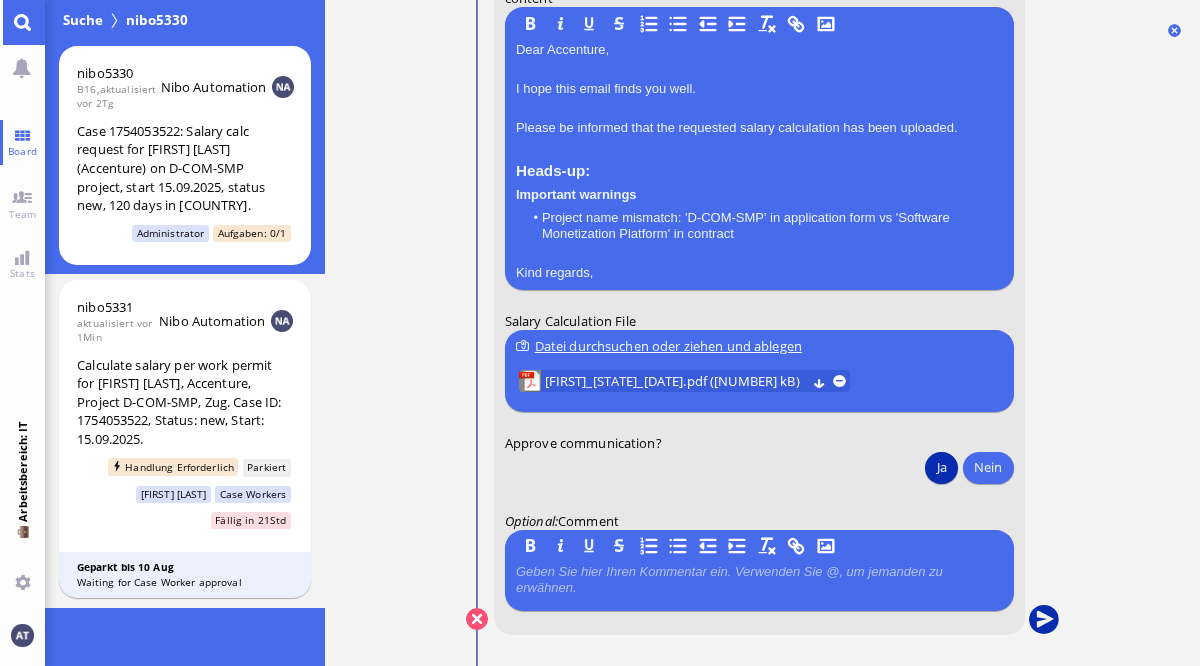 click at bounding box center [1043, 620] 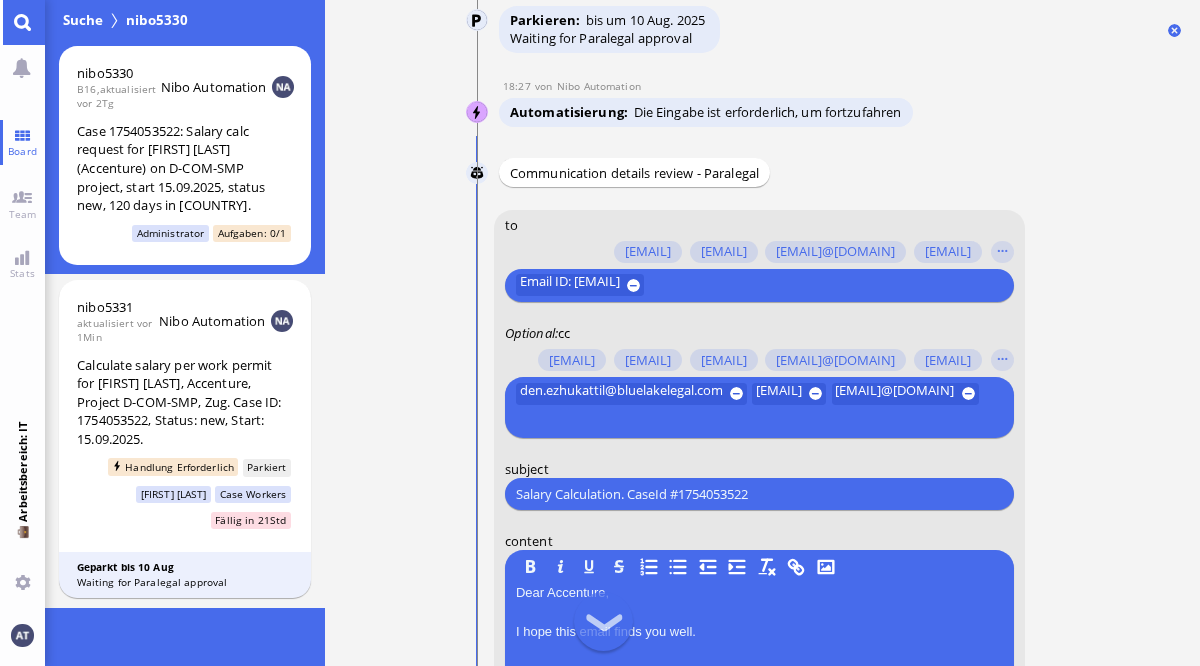 scroll, scrollTop: 0, scrollLeft: 0, axis: both 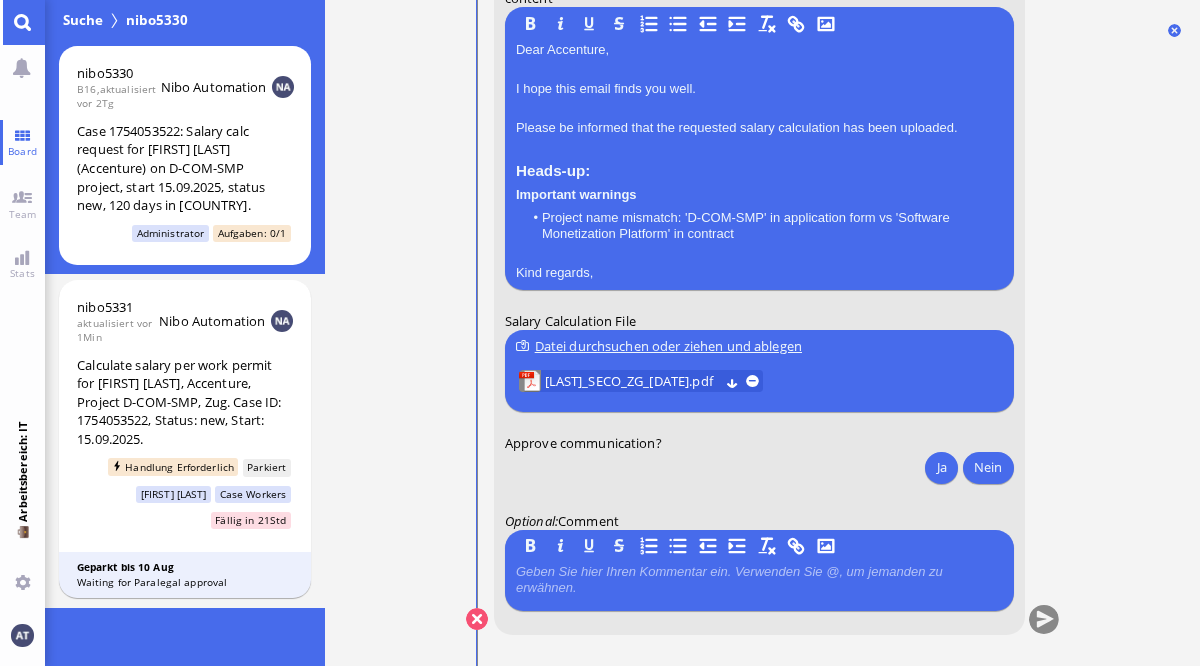 click on "Board Team Stats 💼 Arbeitsbereich: IT Du" at bounding box center [22, 333] 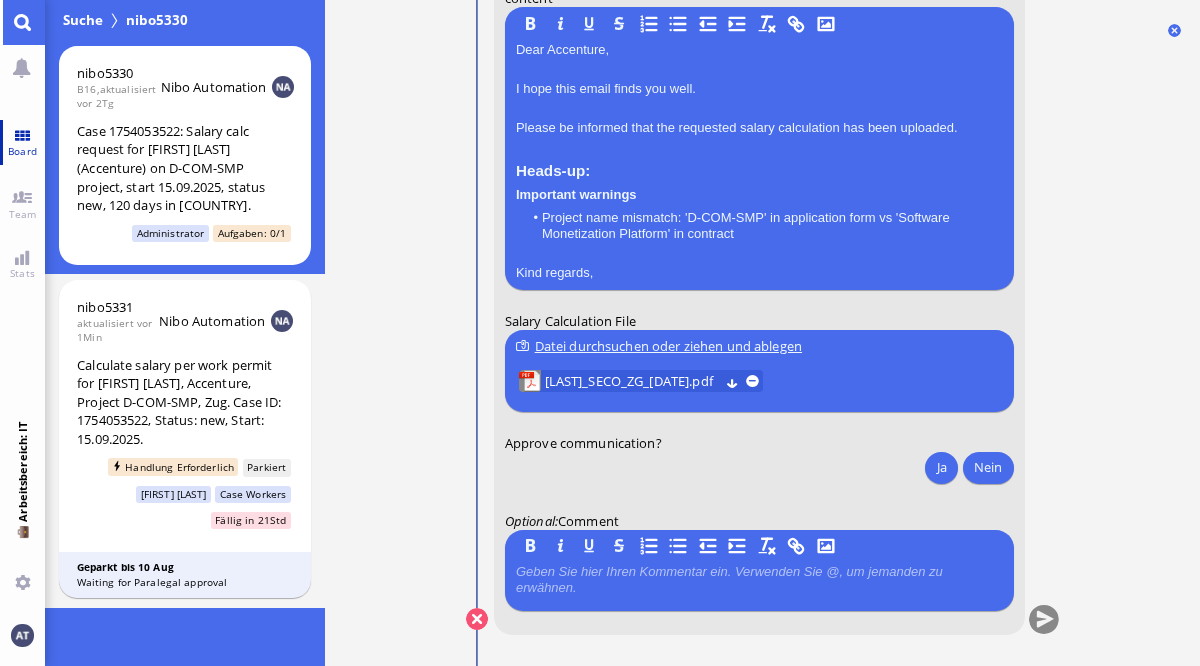 click on "Board" at bounding box center [22, 142] 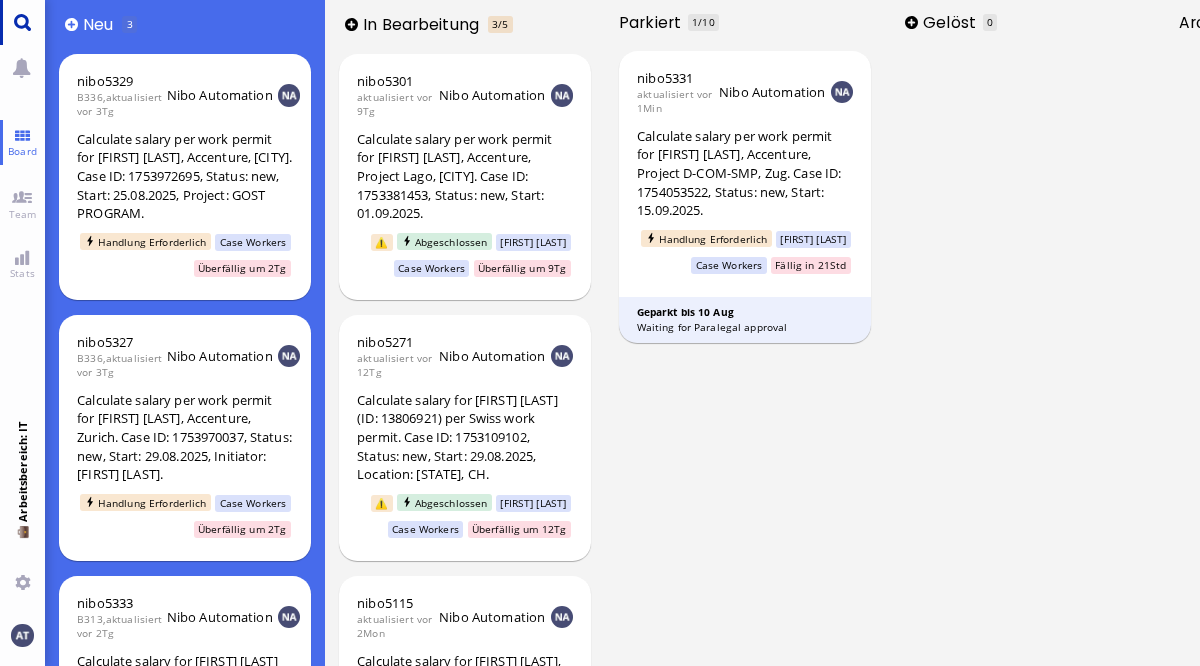 click at bounding box center (22, 22) 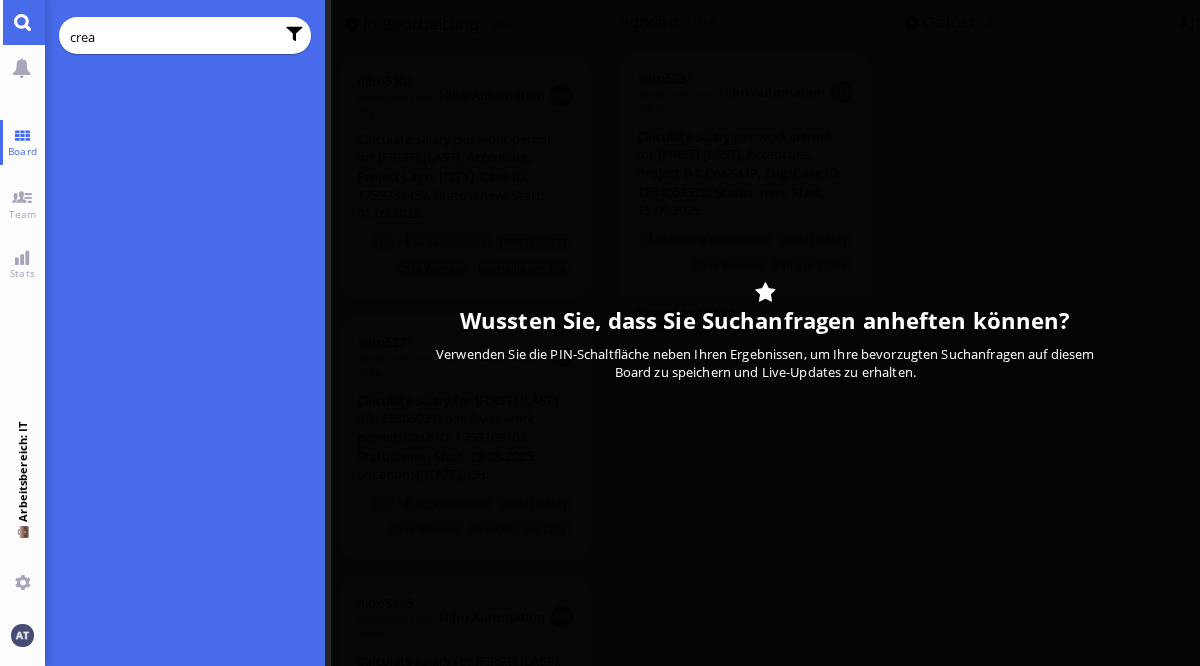 type on "crea" 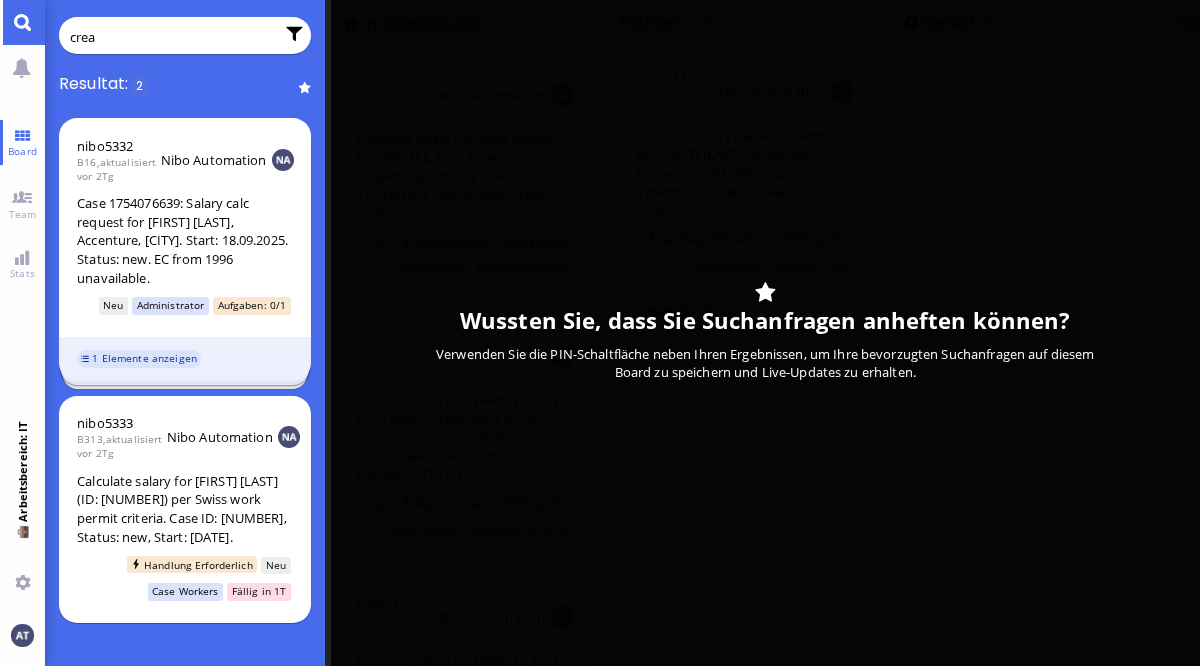 click on "1 Elemente anzeigen" at bounding box center [144, 358] 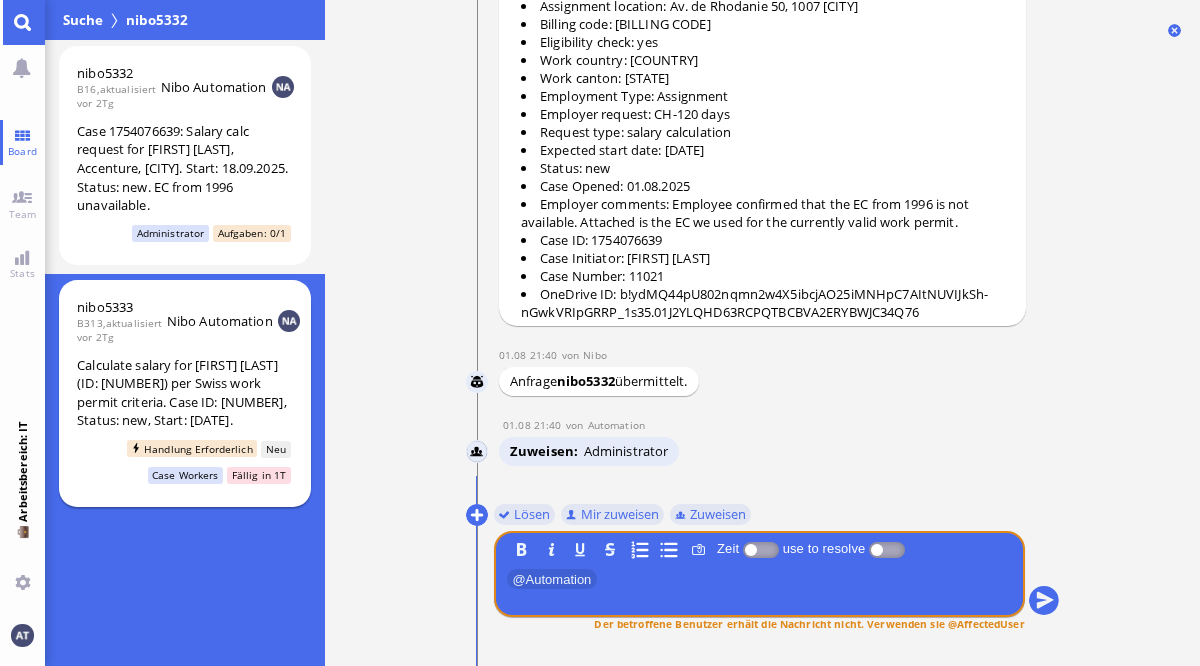 click on "nibo5333 B 313 ,  aktualisiert vor 2Tg Nibo Automation" at bounding box center [185, 321] 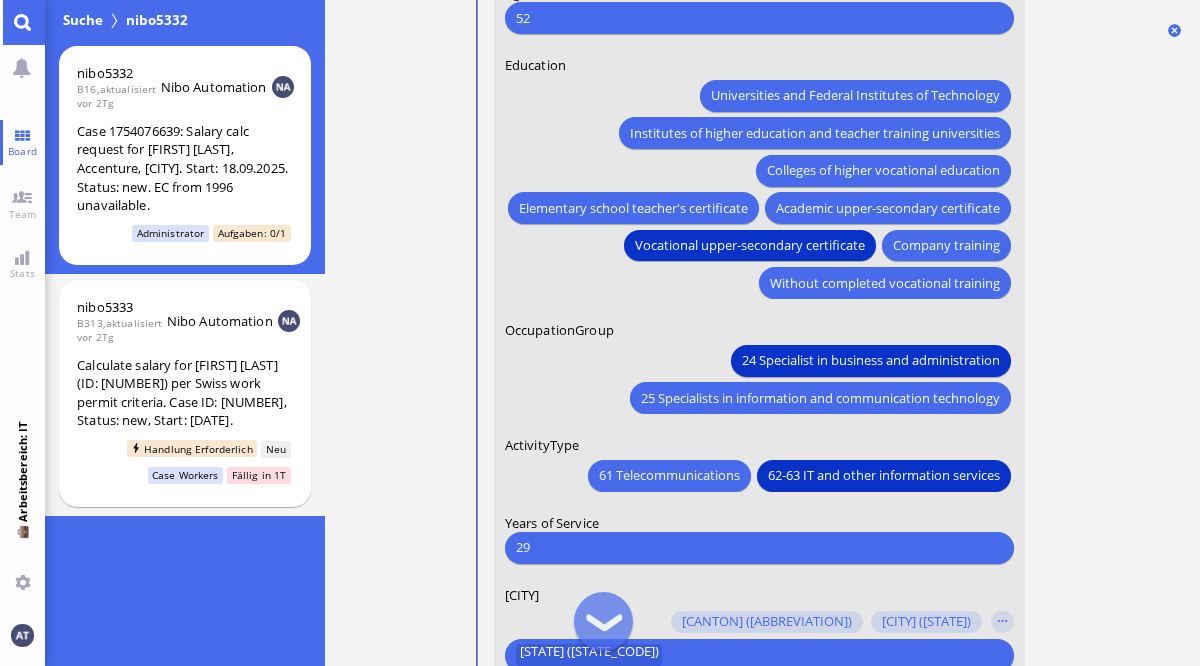 scroll, scrollTop: -229, scrollLeft: 0, axis: vertical 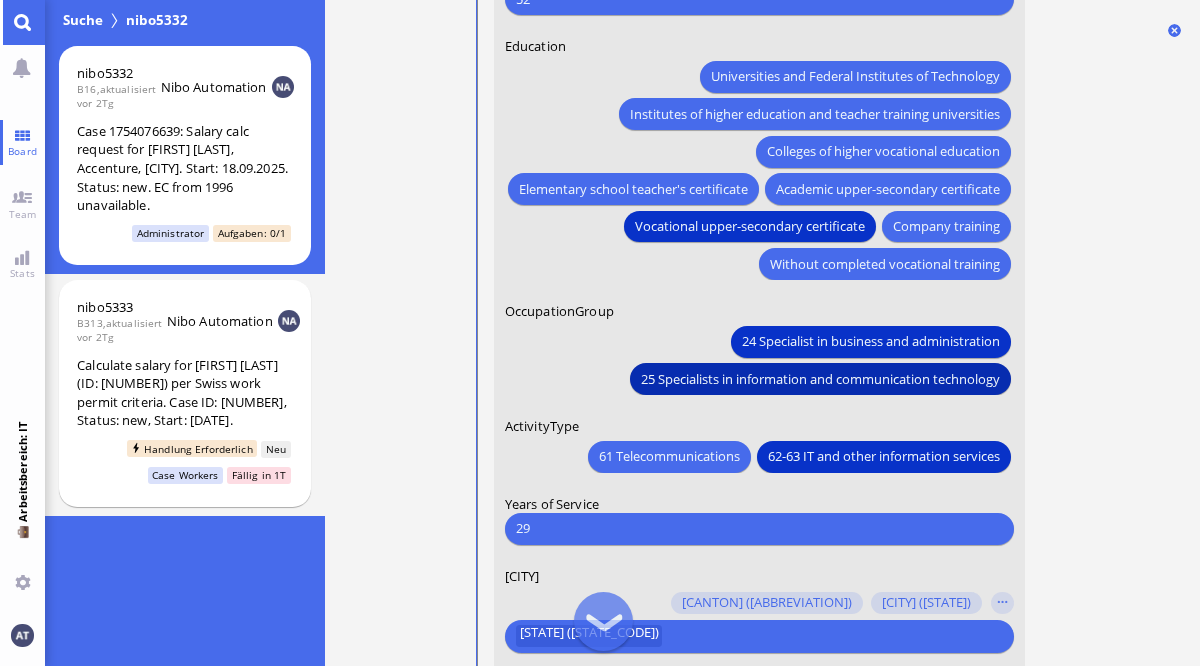 click on "25 Specialists in information and communication technology" at bounding box center (819, 378) 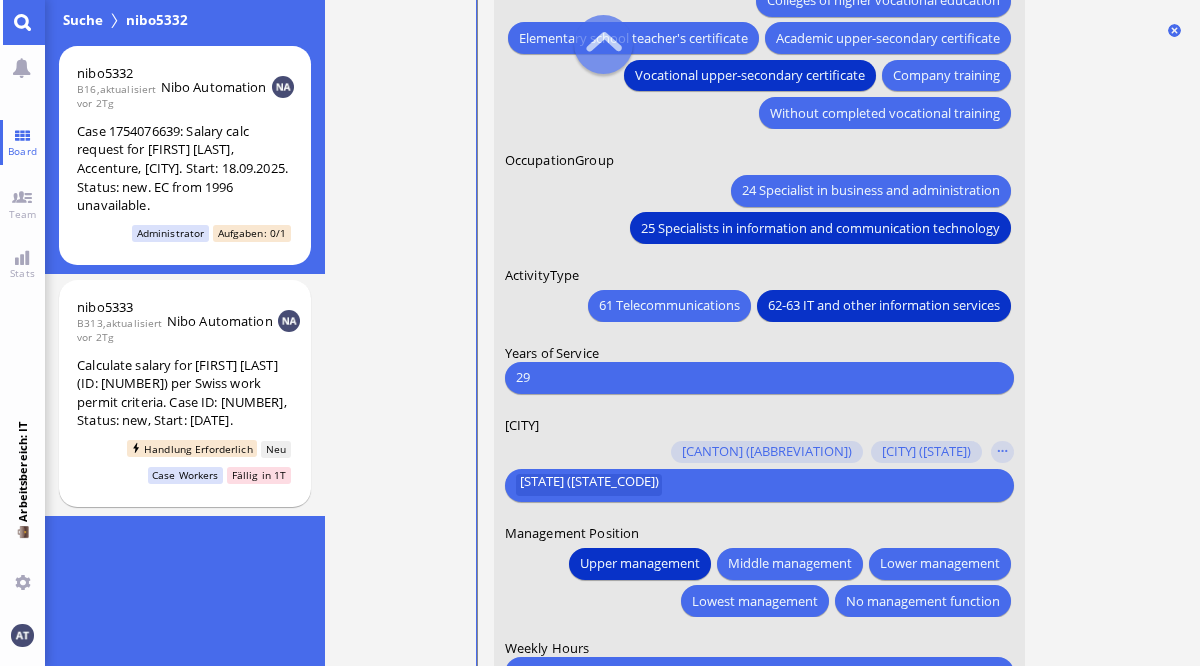 scroll, scrollTop: -84, scrollLeft: 0, axis: vertical 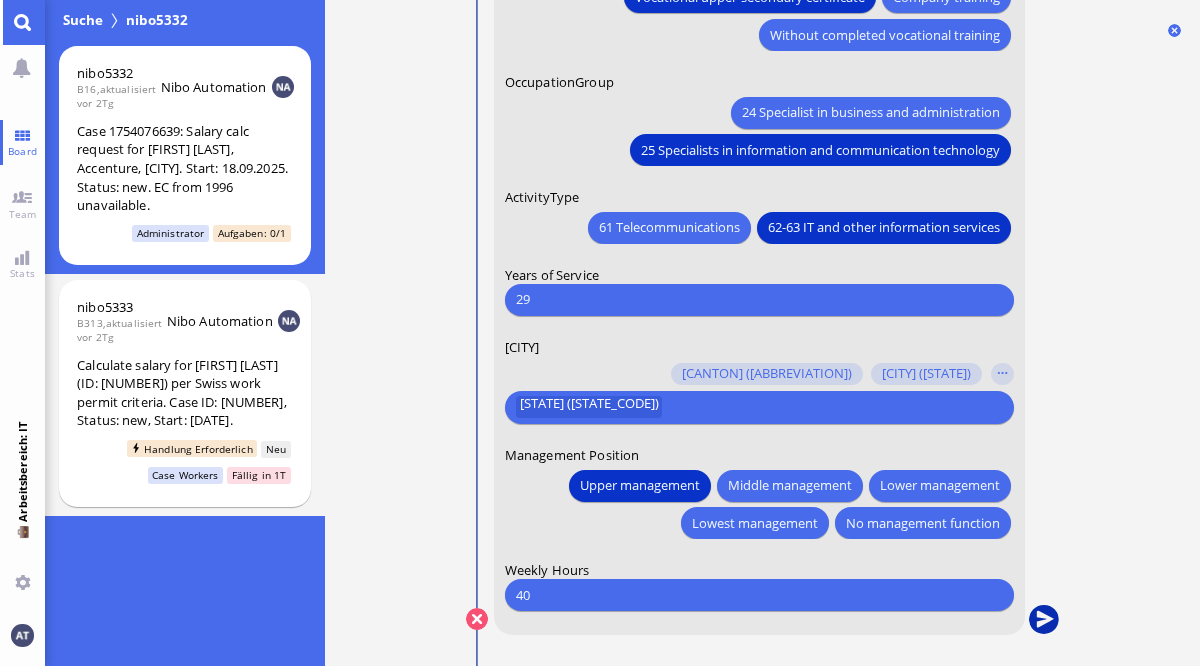 click at bounding box center (1043, 620) 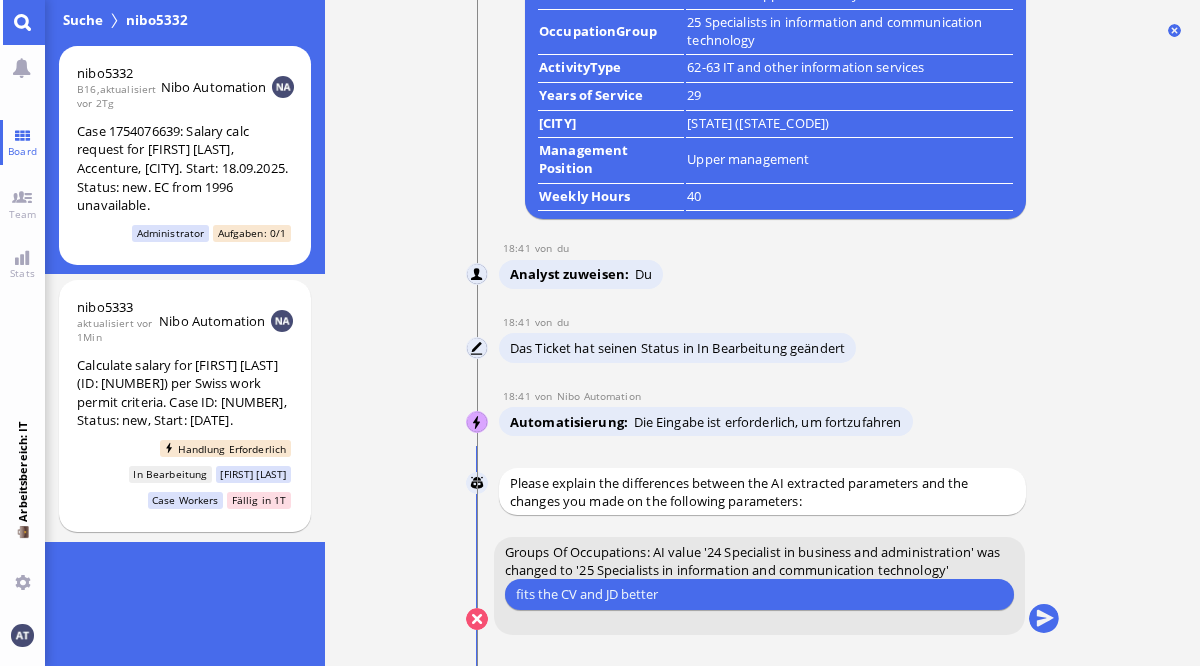 type on "fits the CV and JD better" 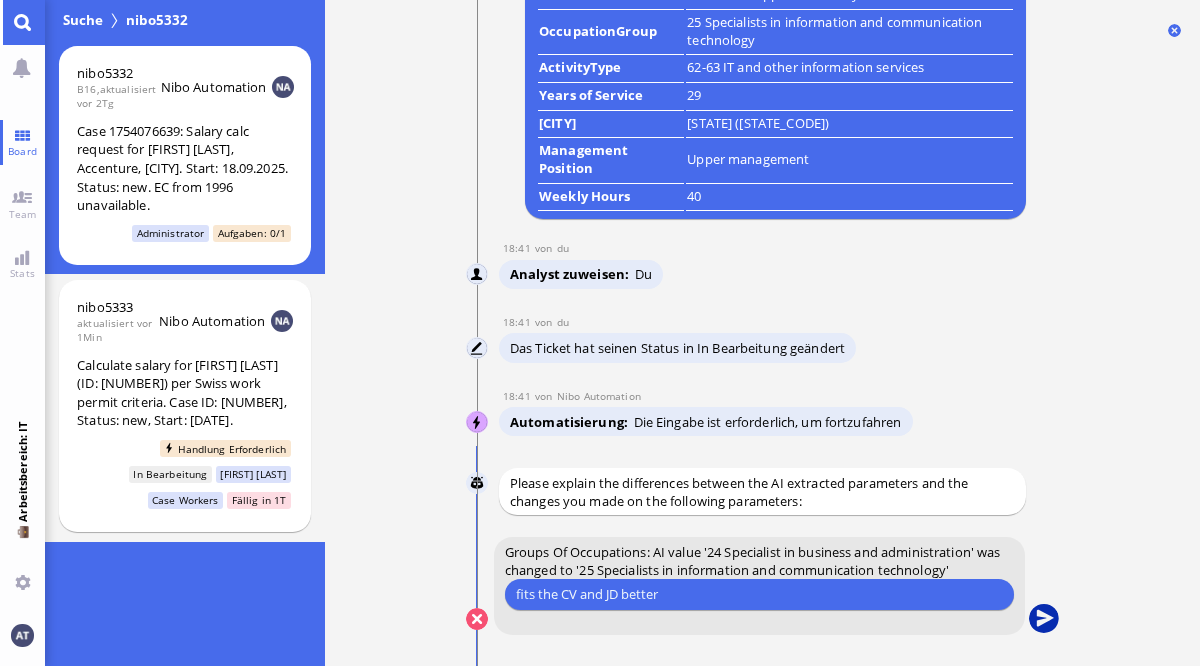 click at bounding box center (1043, 620) 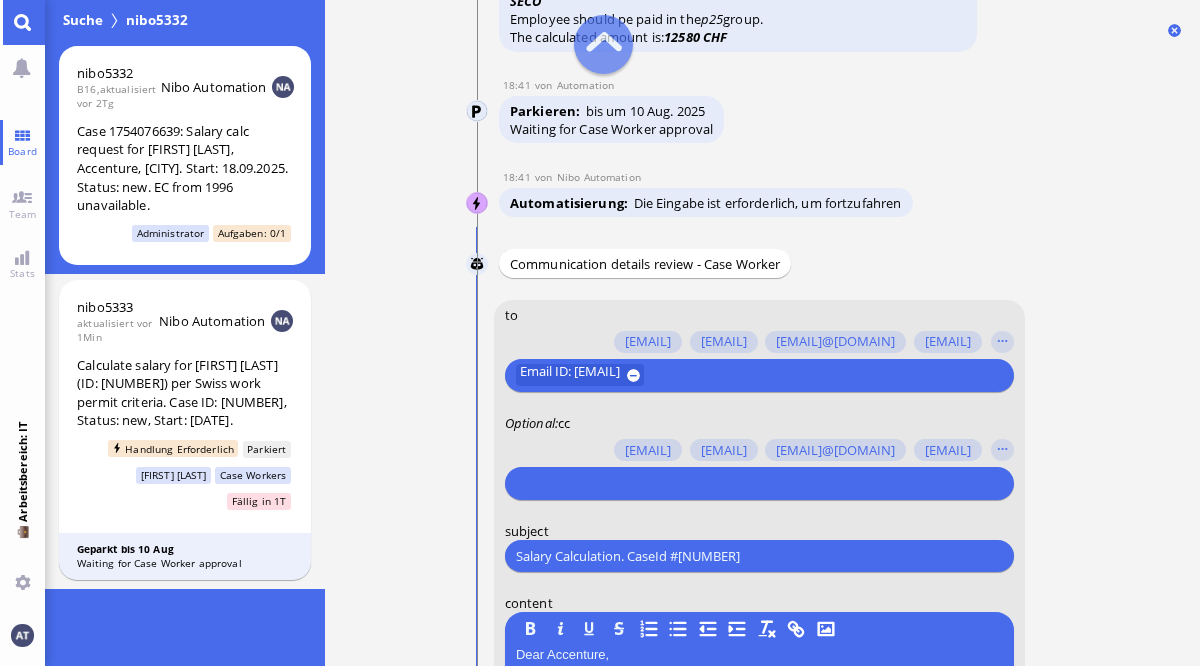 scroll, scrollTop: -835, scrollLeft: 0, axis: vertical 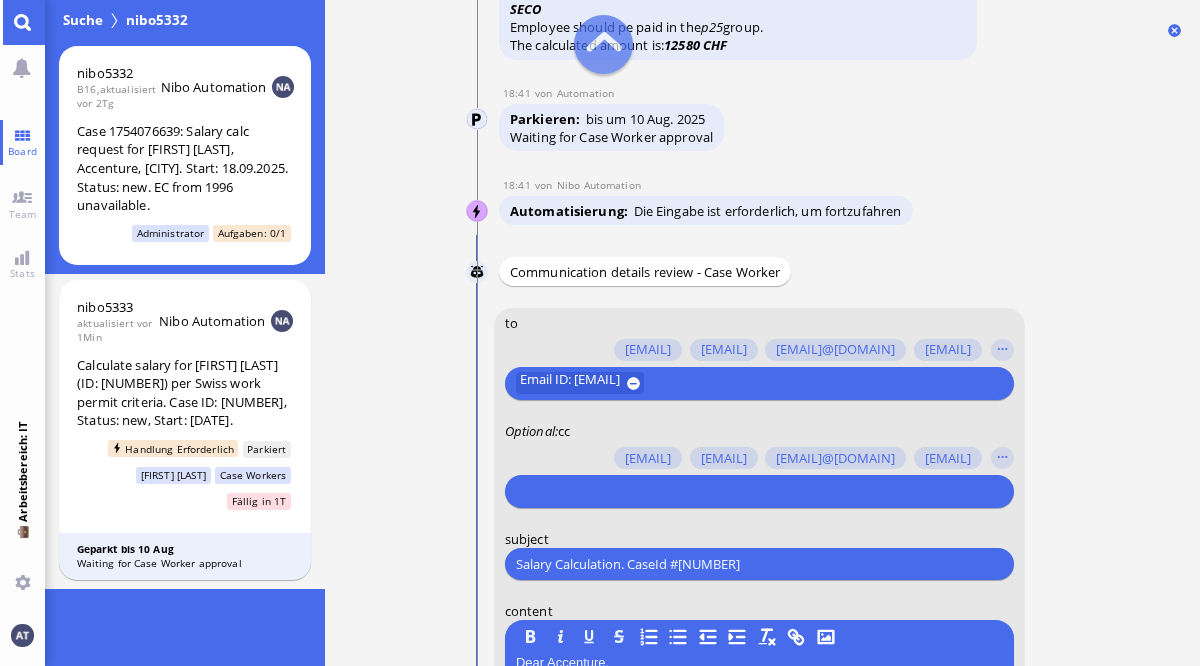 click at bounding box center [755, 491] 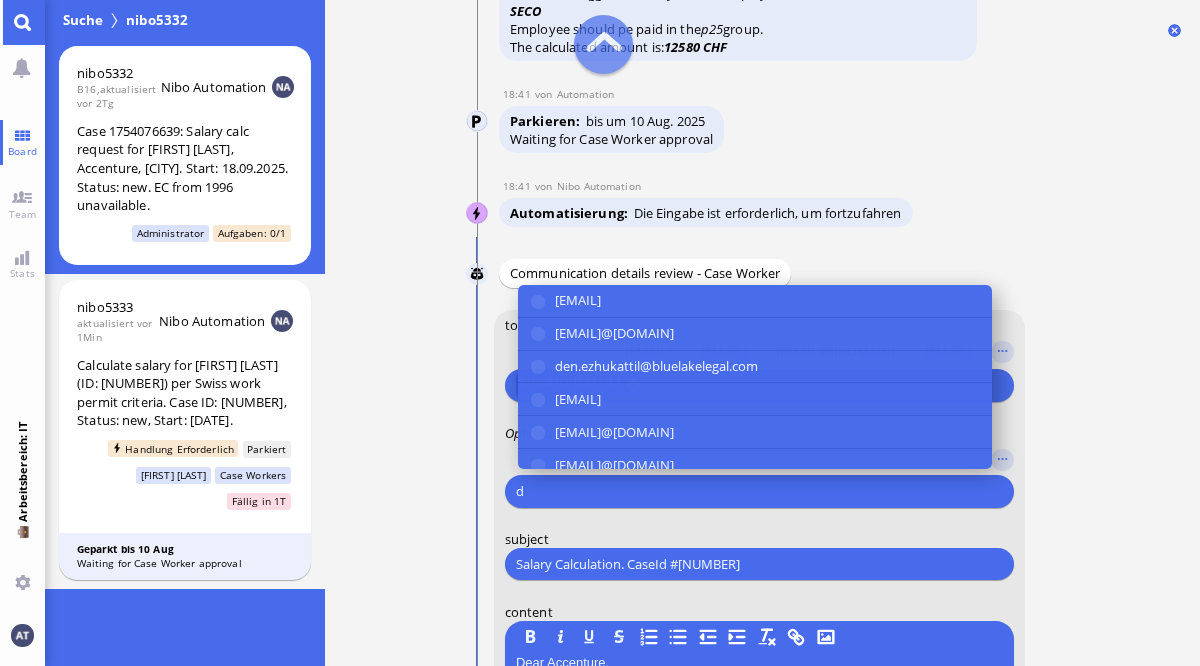 scroll, scrollTop: -833, scrollLeft: 0, axis: vertical 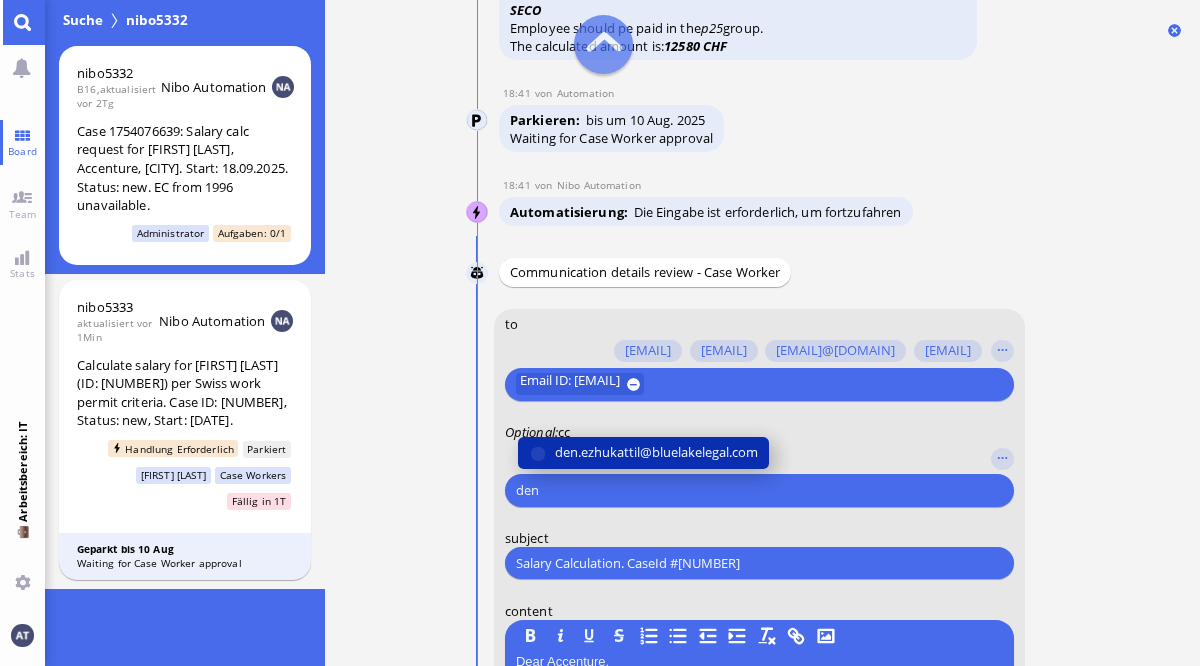 type on "den" 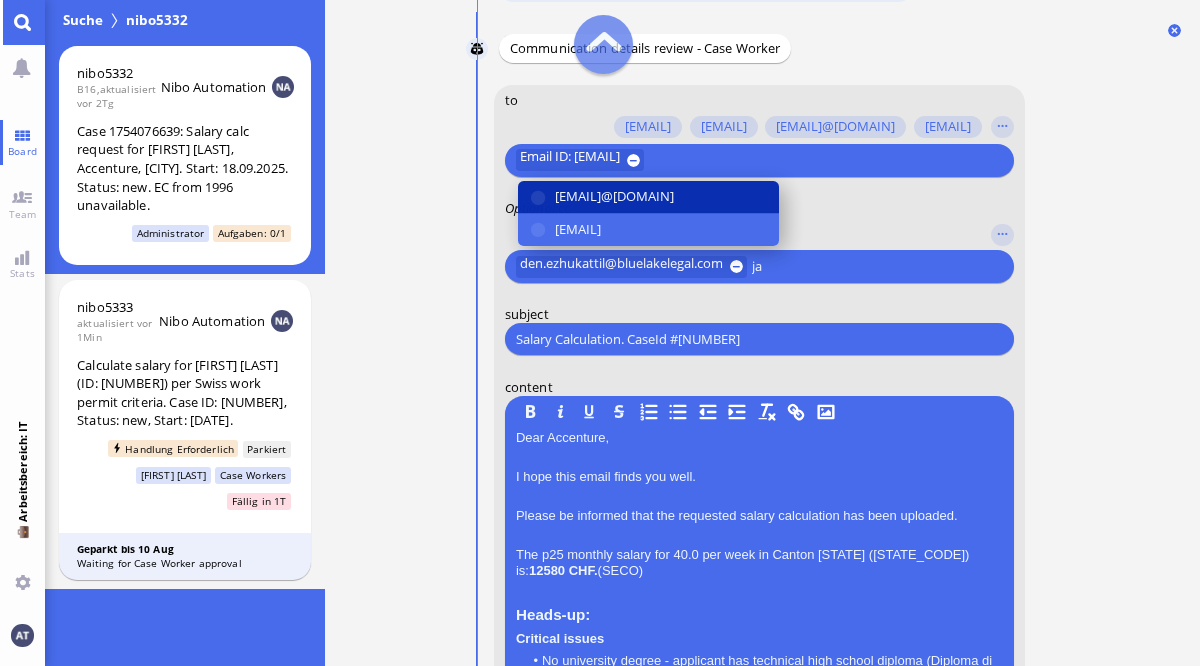 scroll, scrollTop: -528, scrollLeft: 0, axis: vertical 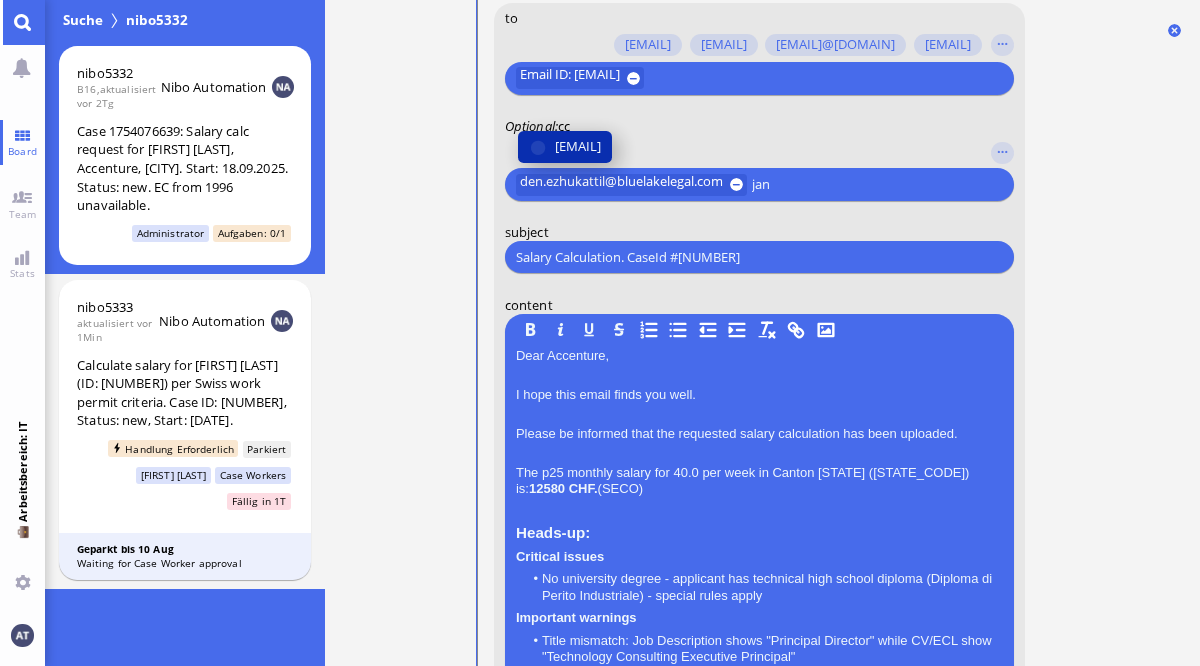 type on "jan" 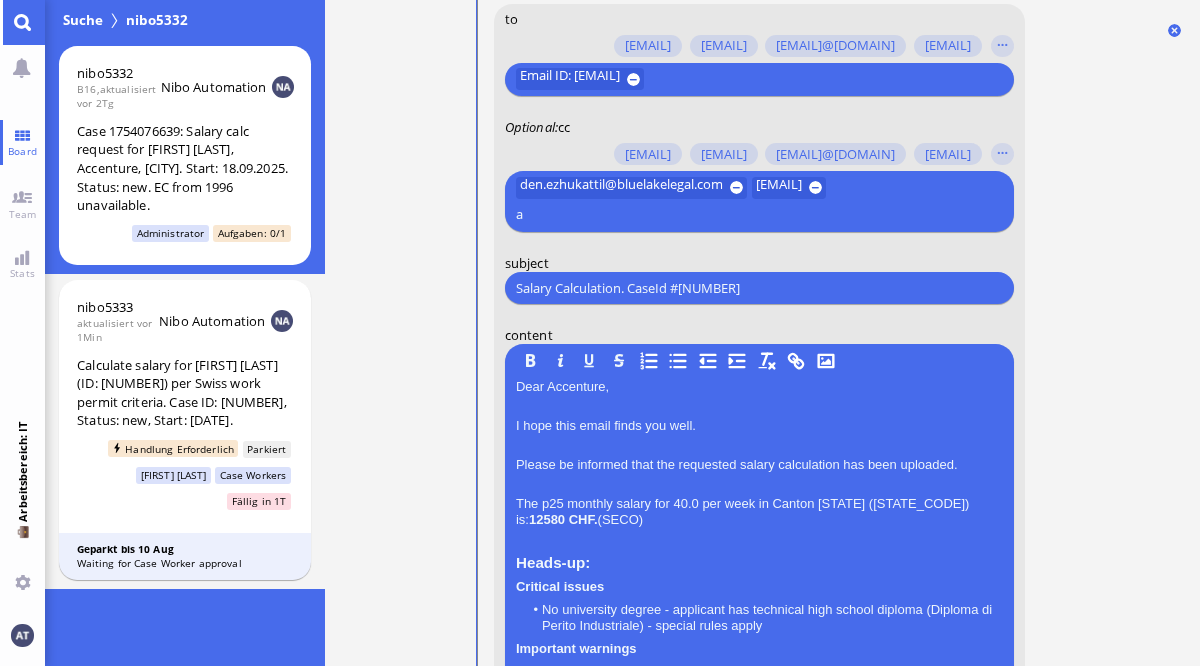 scroll, scrollTop: -556, scrollLeft: 0, axis: vertical 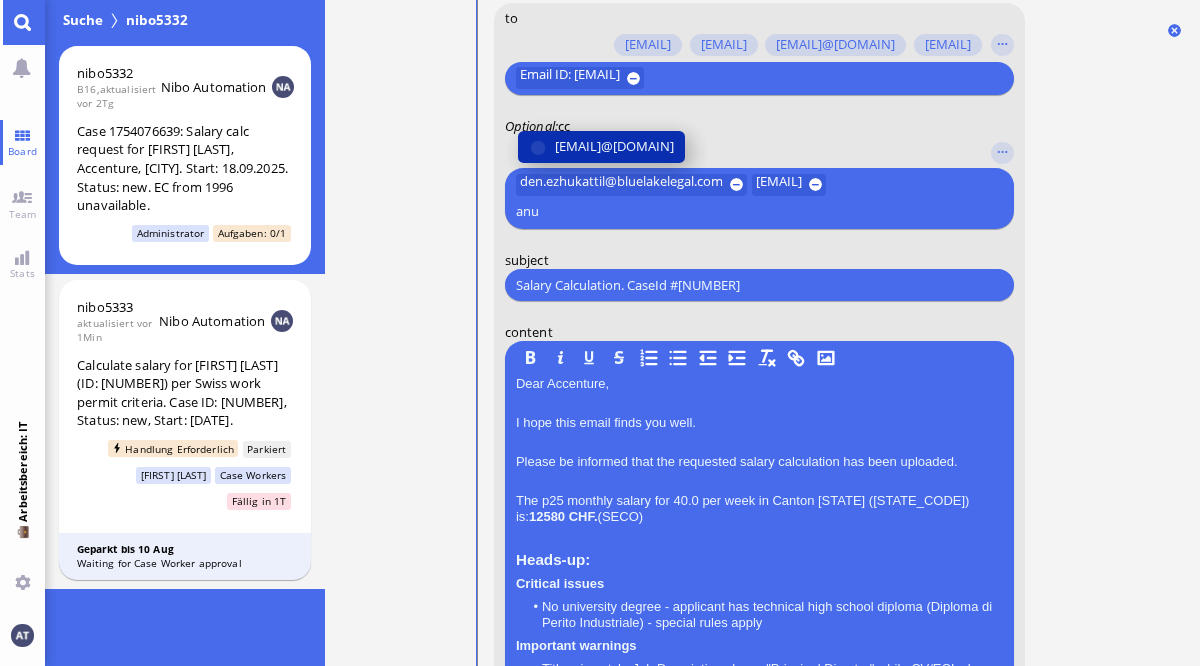 type on "anu" 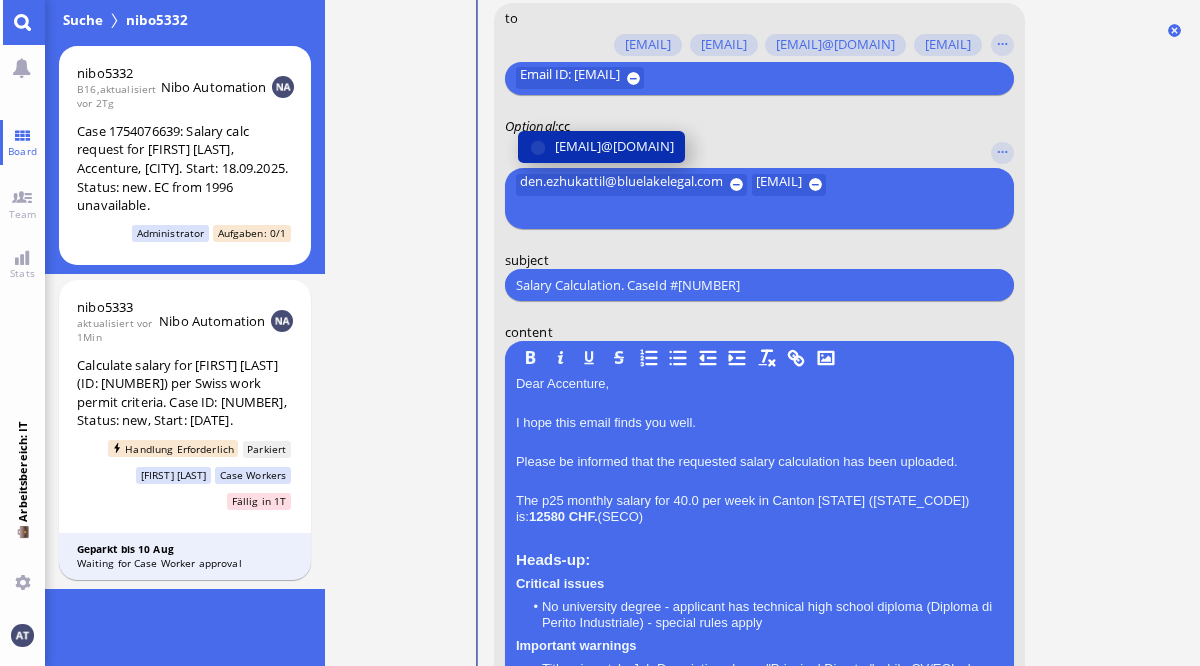 scroll, scrollTop: -557, scrollLeft: 0, axis: vertical 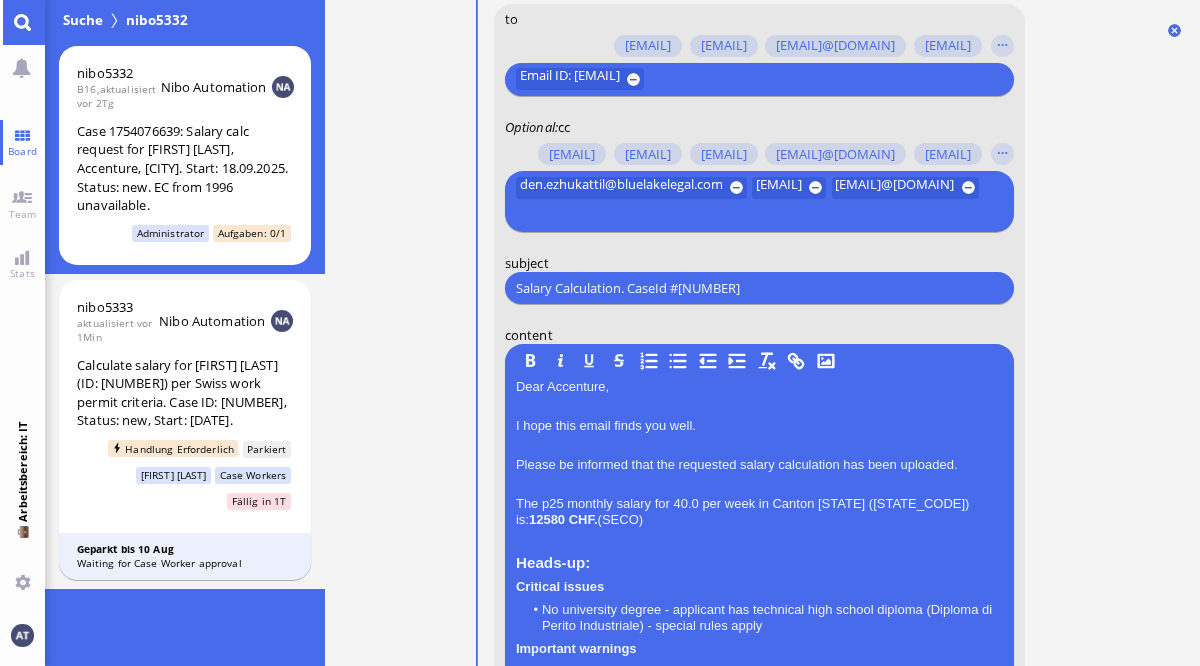 click on "01.08 21:40 von Automation Automation Calculate eligible salary for work permit 01.08 21:40 von Automation  -  Nicht an den betroffenen Benutzer gesendet Automation Nachricht Use provided details to calculate the salary in line with work permit requirements and eligibility criteria. 01.08 21:40 von Nibo Nibo Anfrage  nibo5333  übermittelt. 01.08 21:40 von Automation Automation Zuweisen Case Workers 01.08 21:40 von Automation Automation Fällig am 04.08.2025 21:41 01.08 21:40 von Automation Automation Automatisierung Calculate salary for work permit case — Ausgelöst 01.08 21:40 von Automation Automation Das Ticket hat seinen Status in In Bearbeitung geändert 01.08 21:40 von Automation Automation Analyst zuweisen 01.08 21:40 von Nibo Automation Nibo Automation Automatisierung 🆔 Extracted the case ID:  1754076639 . 01.08 21:40 von Nibo Automation Nibo Automation Automatisierung 🔄 Converting file  03.CV__1754076965.doc  to PDF. 01.08 21:40 von Nibo Automation Nibo Automation Automatisierung  to PDF." at bounding box center [762, 333] 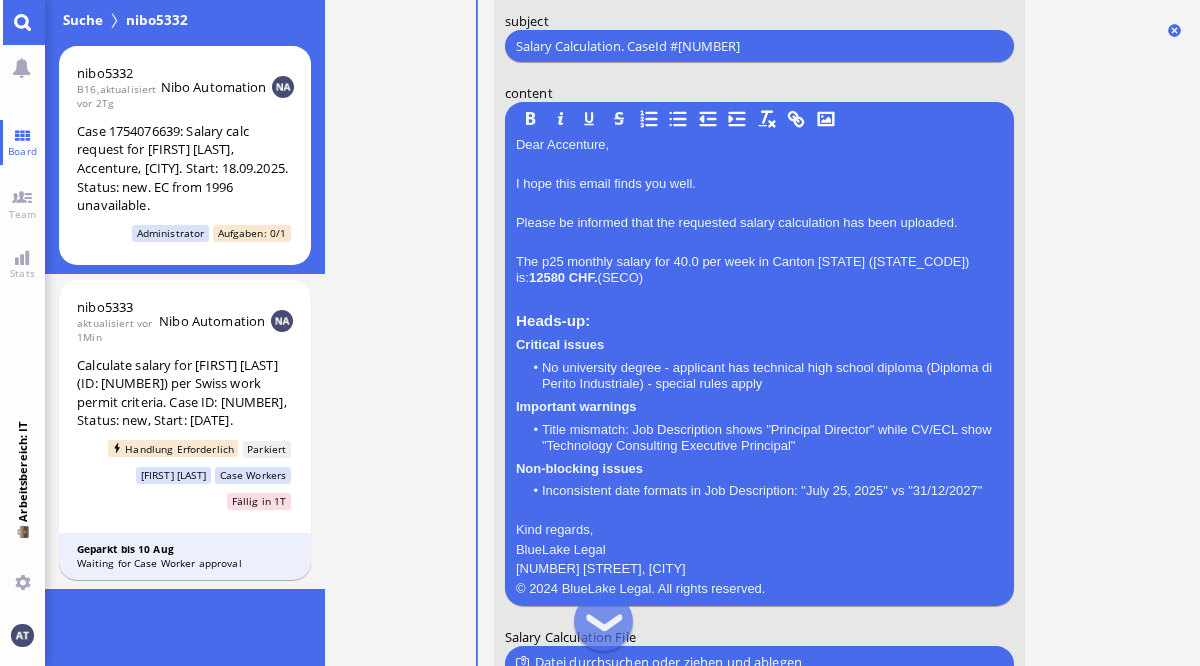 scroll, scrollTop: -305, scrollLeft: 0, axis: vertical 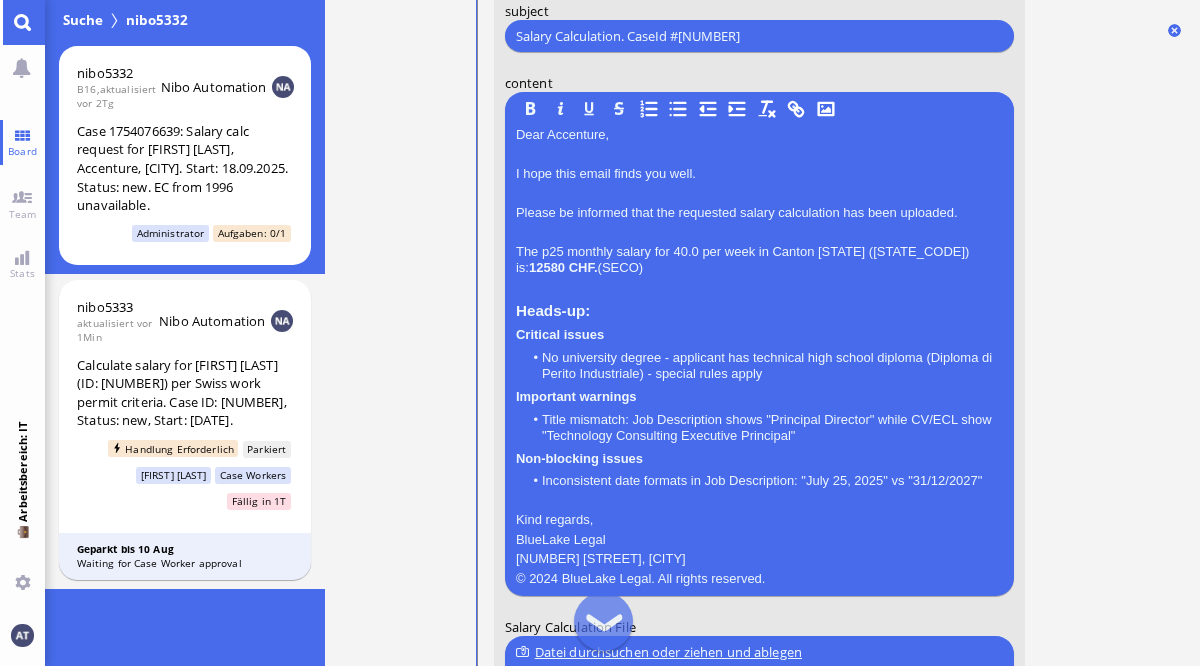 drag, startPoint x: 518, startPoint y: 246, endPoint x: 584, endPoint y: 272, distance: 70.93659 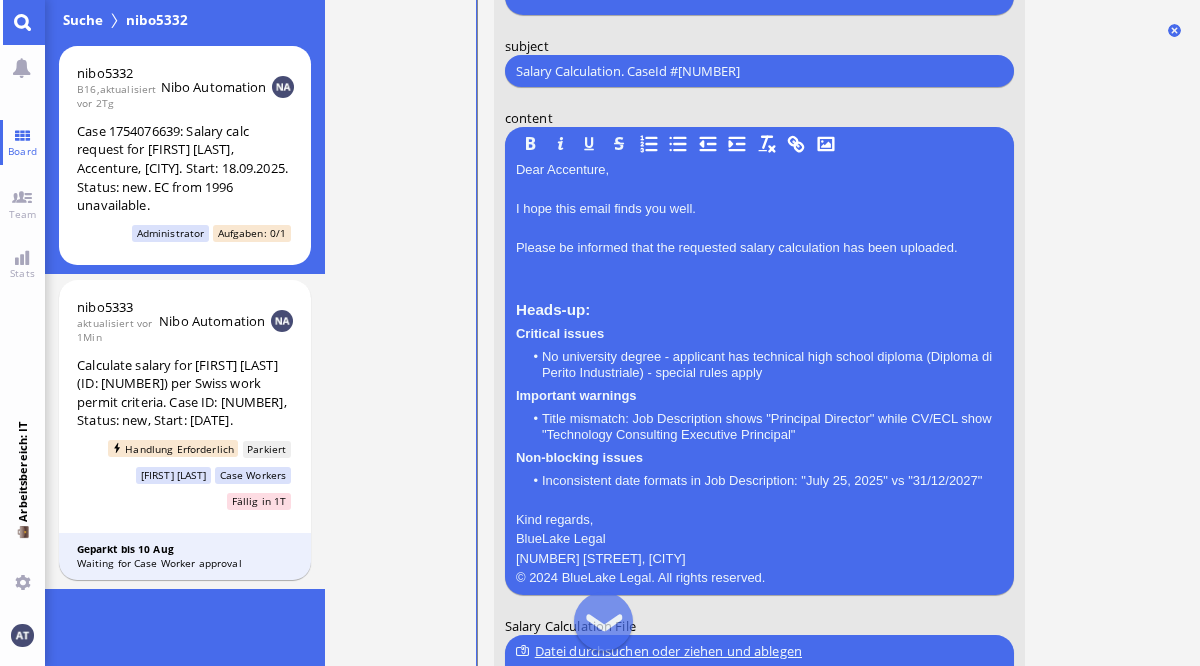 scroll, scrollTop: -270, scrollLeft: 0, axis: vertical 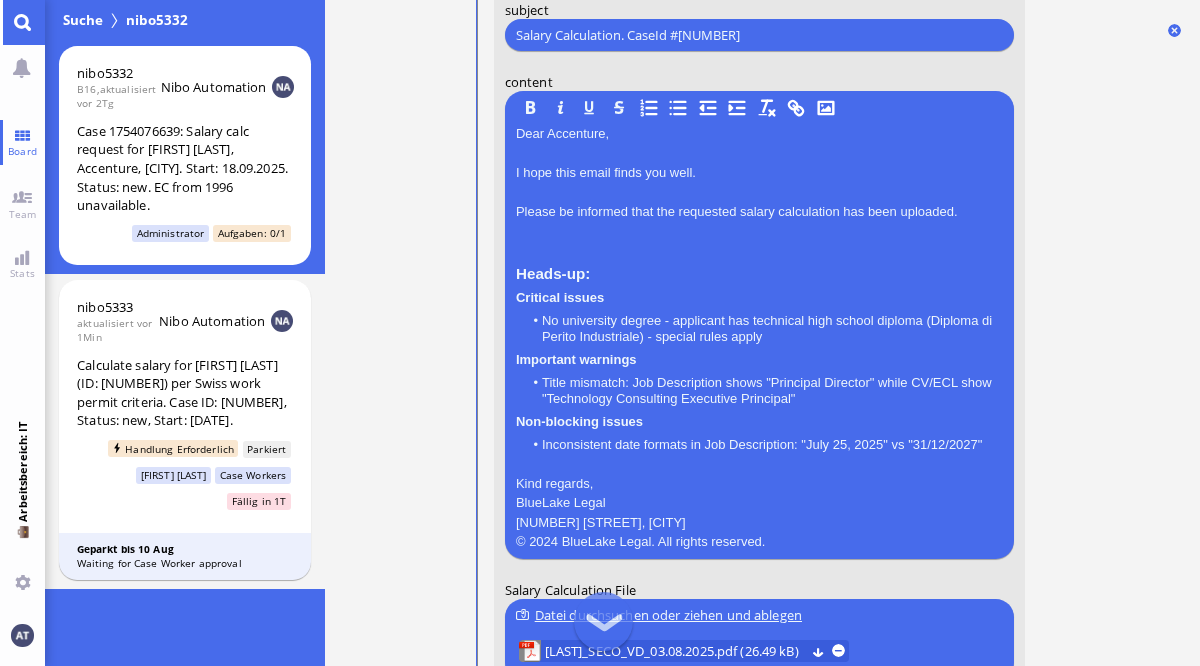 type 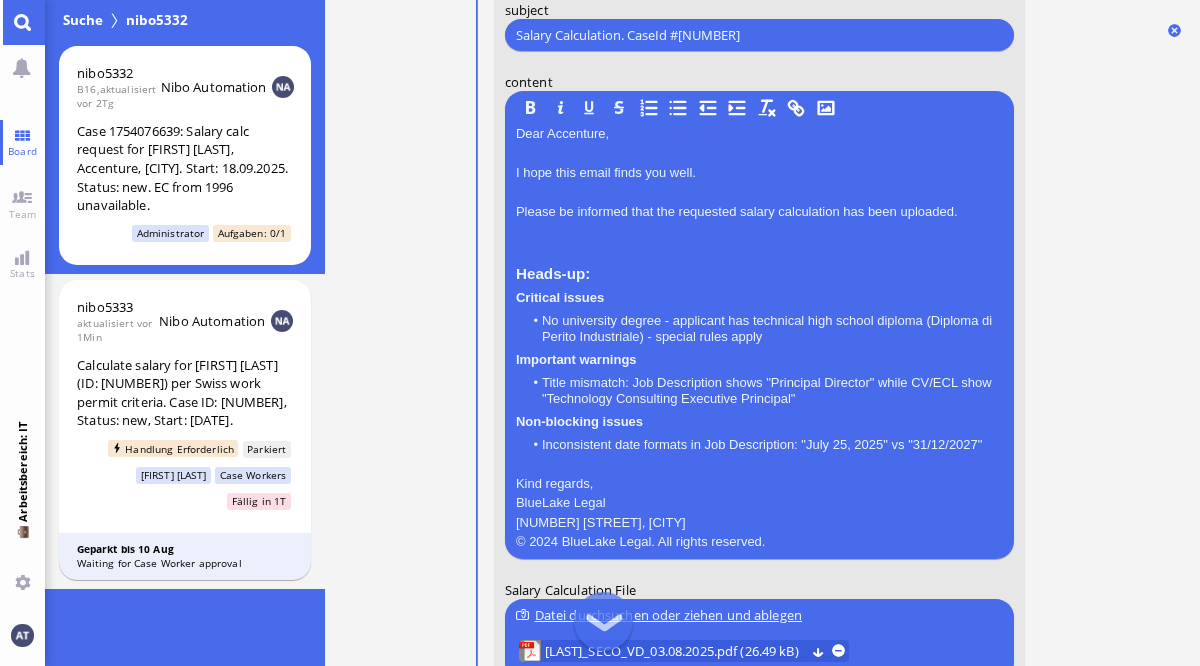 scroll, scrollTop: -250, scrollLeft: 0, axis: vertical 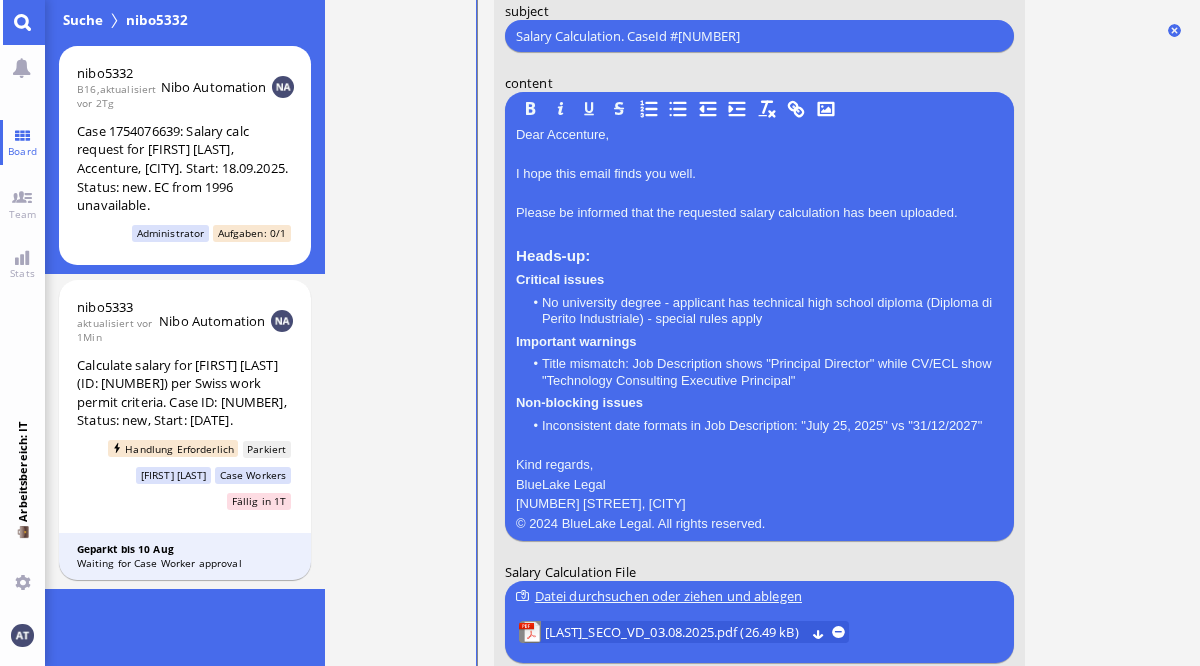 drag, startPoint x: 520, startPoint y: 274, endPoint x: 777, endPoint y: 320, distance: 261.0843 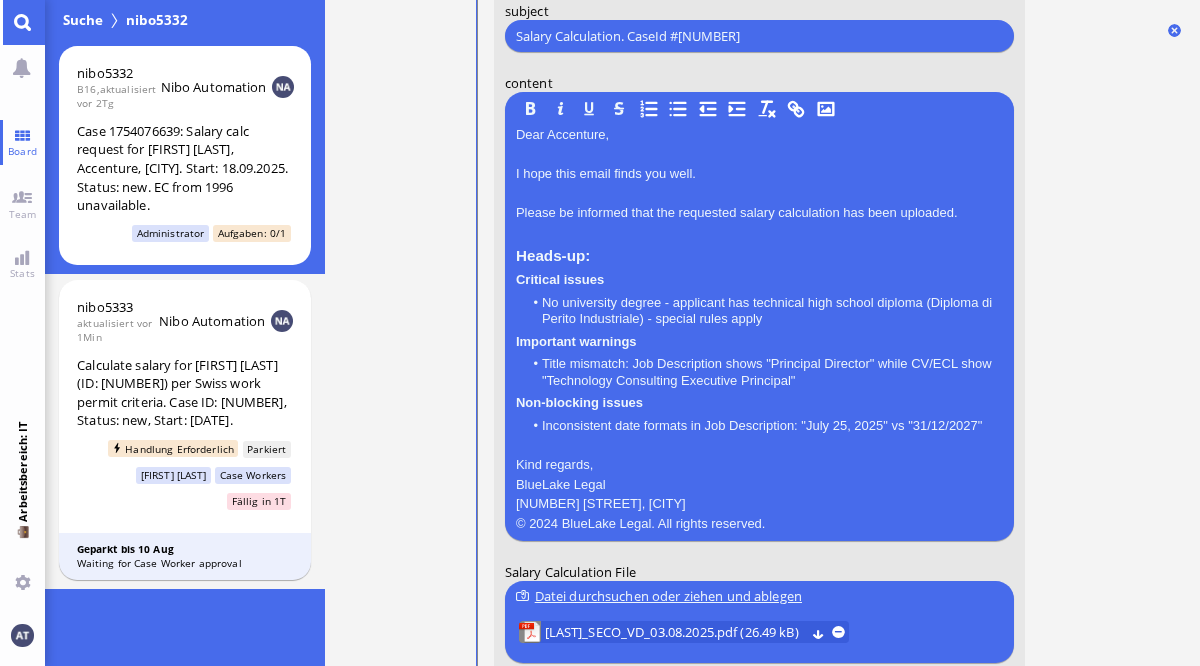 click on "Dear Accenture,   I hope this email finds you well.  Please be informed that the requested salary calculation has been uploaded.   Heads-up:   Critical issues   No university degree - applicant has technical high school diploma (Diploma di Perito Industriale) - special rules apply      Important warnings   Title mismatch: Job Description shows "Principal Director" while CV/ECL show "Technology Consulting Executive Principal"      Non-blocking issues   Inconsistent date formats in Job Description: "July 25, 2025" vs "31/12/2027"         Kind regards,  BlueLake Legal   1 Blue Street, Zurich  © 2024 BlueLake Legal. All rights reserved." at bounding box center (758, 328) 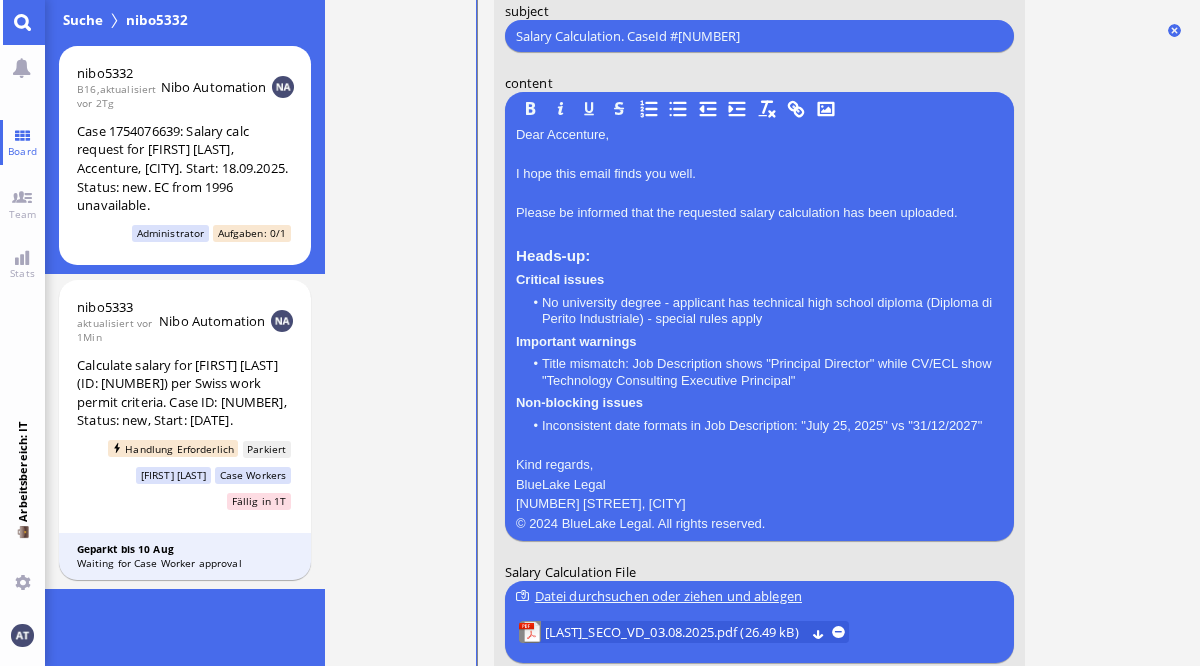drag, startPoint x: 516, startPoint y: 278, endPoint x: 781, endPoint y: 319, distance: 268.15295 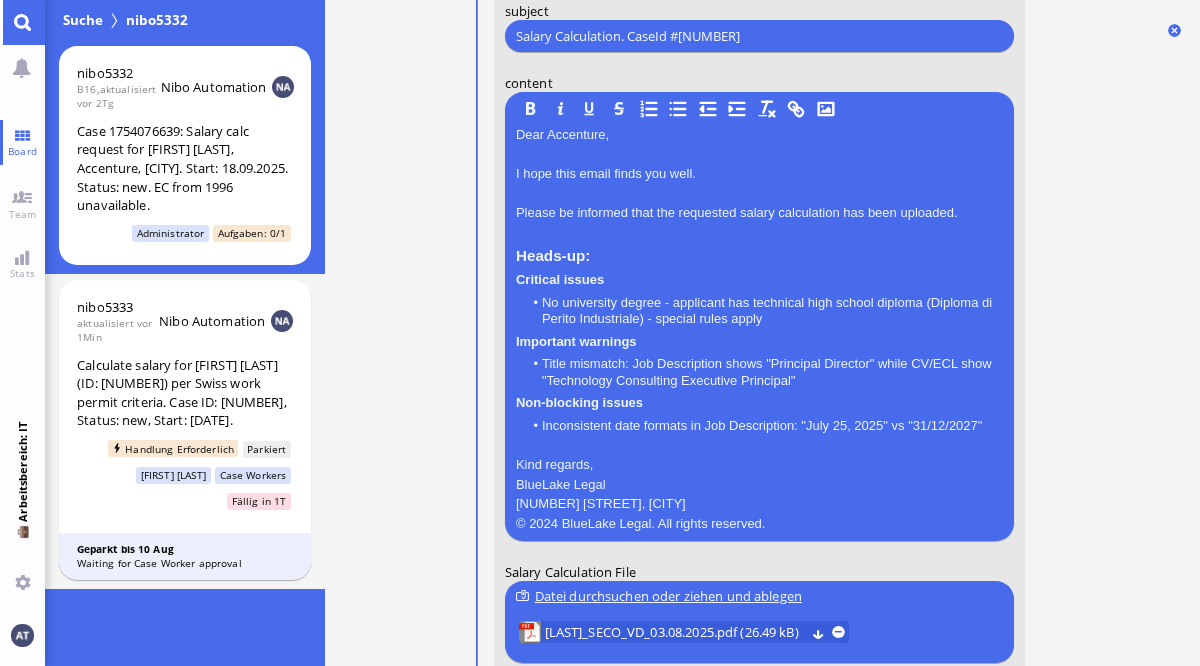 click on "Dear Accenture,   I hope this email finds you well.  Please be informed that the requested salary calculation has been uploaded.   Heads-up:   Critical issues   No university degree - applicant has technical high school diploma (Diploma di Perito Industriale) - special rules apply      Important warnings   Title mismatch: Job Description shows "Principal Director" while CV/ECL show "Technology Consulting Executive Principal"      Non-blocking issues   Inconsistent date formats in Job Description: "July 25, 2025" vs "31/12/2027"         Kind regards,  BlueLake Legal   1 Blue Street, Zurich  © 2024 BlueLake Legal. All rights reserved." at bounding box center (758, 328) 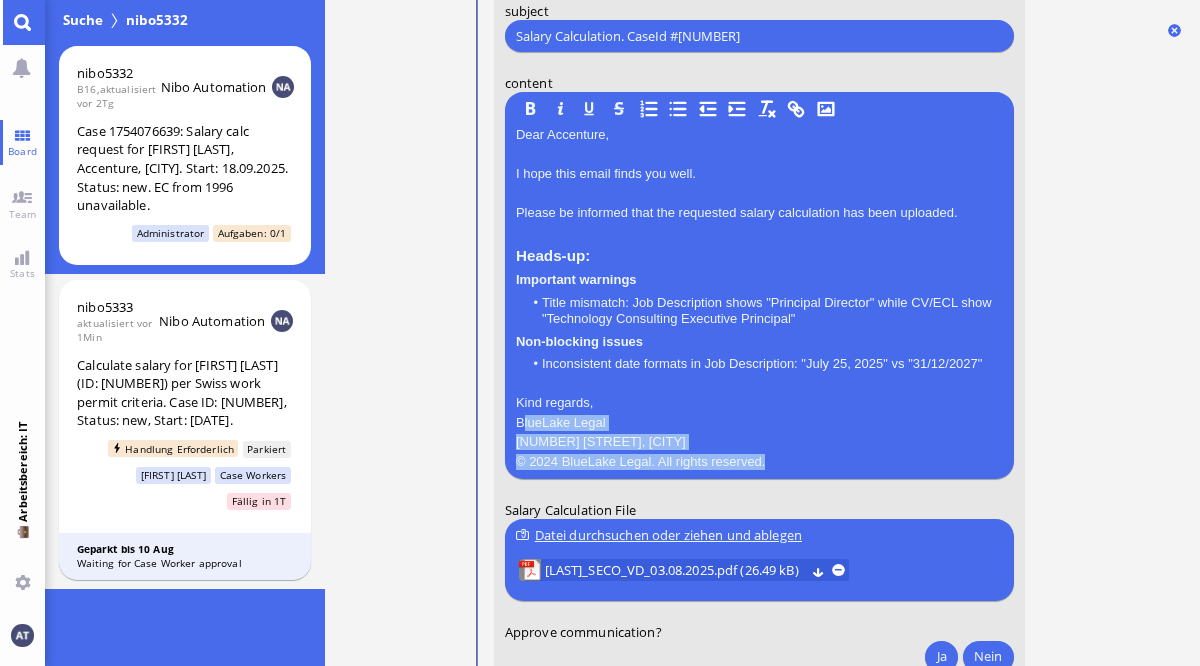 drag, startPoint x: 515, startPoint y: 420, endPoint x: 803, endPoint y: 464, distance: 291.34174 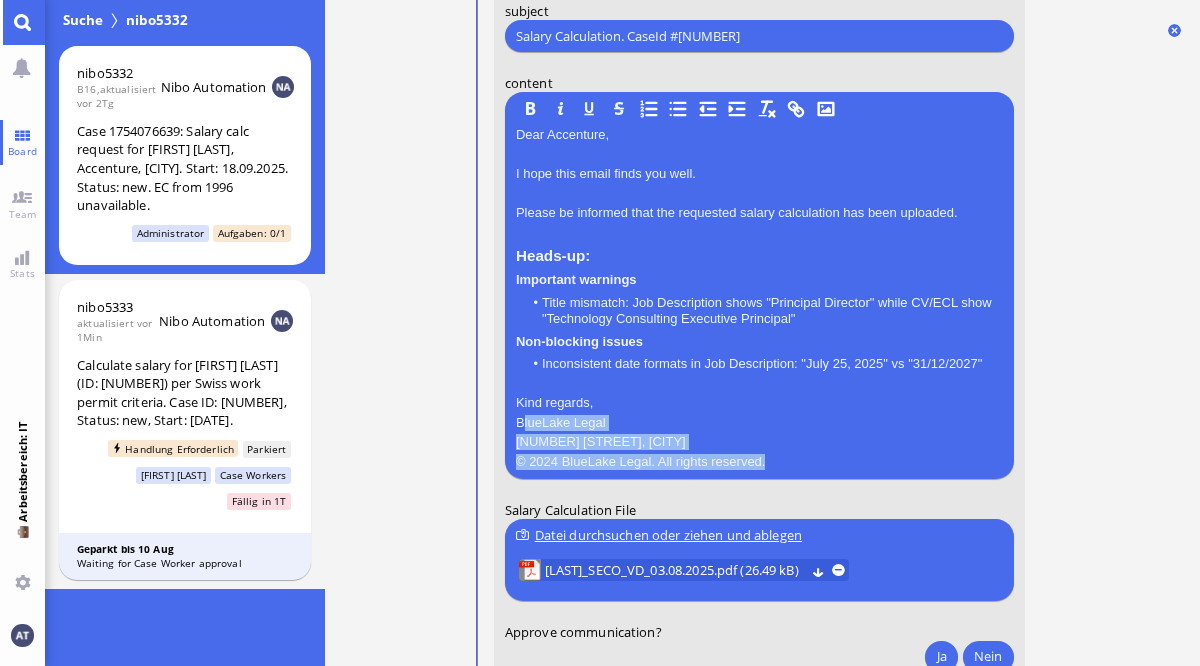 click on "Dear Accenture,   I hope this email finds you well.  Please be informed that the requested salary calculation has been uploaded.   Heads-up:         Important warnings   Title mismatch: Job Description shows "Principal Director" while CV/ECL show "Technology Consulting Executive Principal"      Non-blocking issues   Inconsistent date formats in Job Description: "[MONTH] [NUMBER], [YEAR]" vs "[NUMBER]/[NUMBER]/[YEAR]"         Kind regards,  BlueLake Legal   1 [STREET], [CITY]  © [YEAR] BlueLake Legal. All rights reserved." at bounding box center [758, 297] 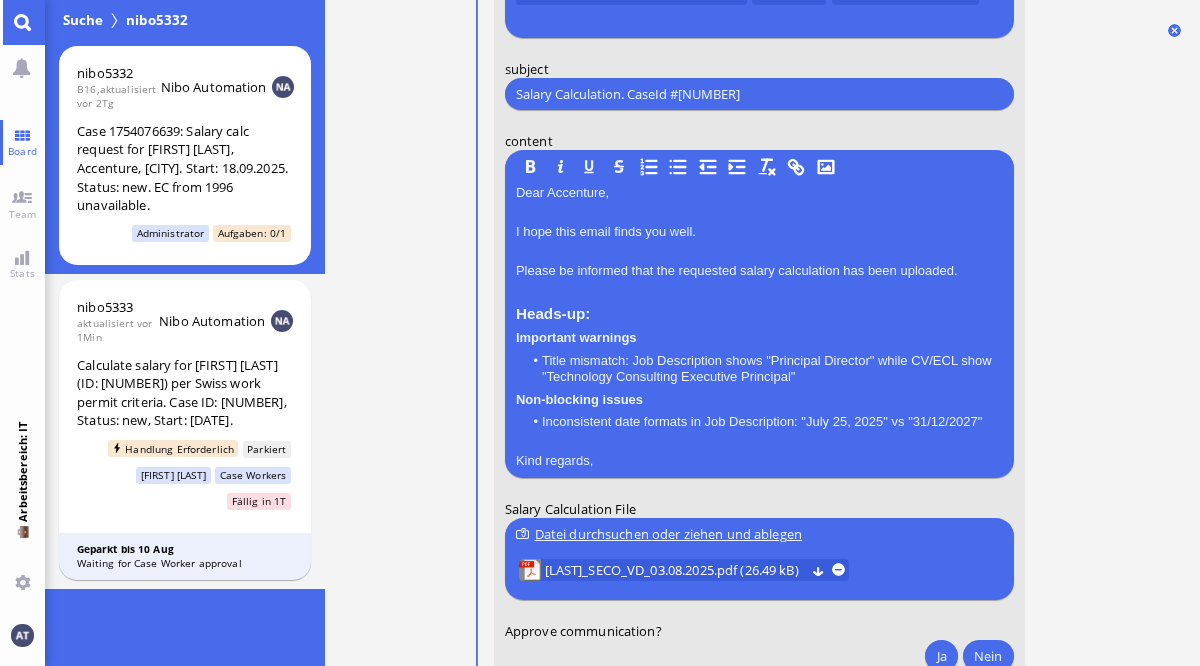 scroll, scrollTop: -130, scrollLeft: 0, axis: vertical 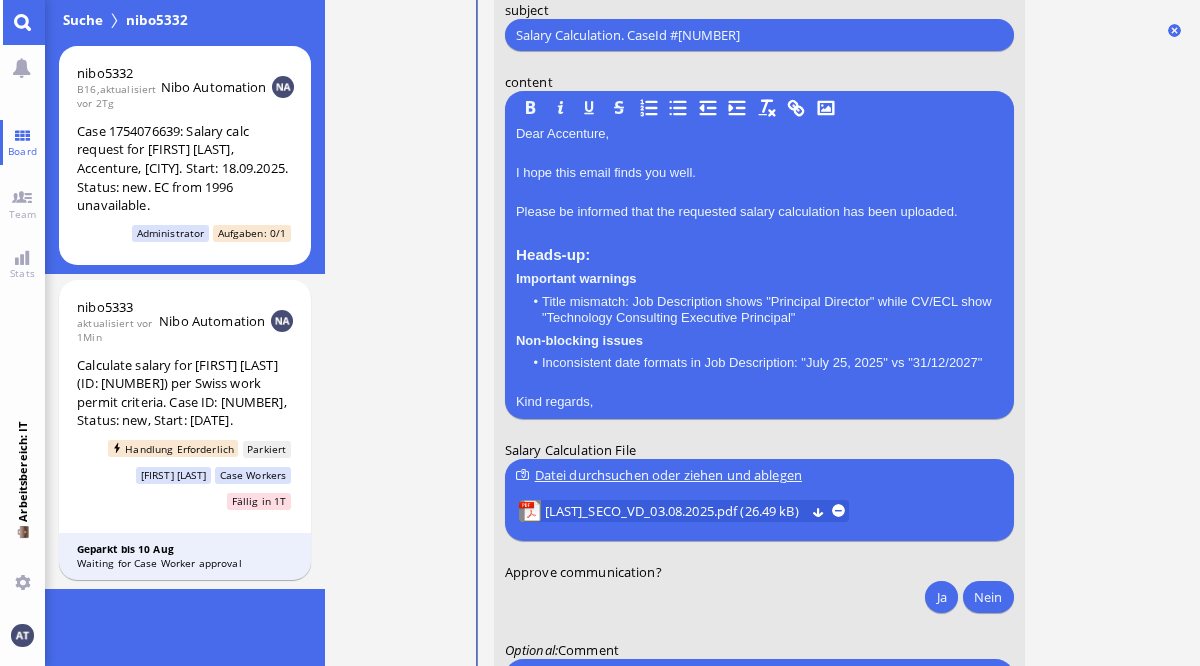 click on "01.08 21:40 von Automation Automation Calculate eligible salary for work permit 01.08 21:40 von Automation  -  Nicht an den betroffenen Benutzer gesendet Automation Nachricht Use provided details to calculate the salary in line with work permit requirements and eligibility criteria. 01.08 21:40 von Nibo Nibo Anfrage  nibo5333  übermittelt. 01.08 21:40 von Automation Automation Zuweisen Case Workers 01.08 21:40 von Automation Automation Fällig am 04.08.2025 21:41 01.08 21:40 von Automation Automation Automatisierung Calculate salary for work permit case — Ausgelöst 01.08 21:40 von Automation Automation Das Ticket hat seinen Status in In Bearbeitung geändert 01.08 21:40 von Automation Automation Analyst zuweisen 01.08 21:40 von Nibo Automation Nibo Automation Automatisierung 🆔 Extracted the case ID:  1754076639 . 01.08 21:40 von Nibo Automation Nibo Automation Automatisierung 🔄 Converting file  03.CV__1754076965.doc  to PDF. 01.08 21:40 von Nibo Automation Nibo Automation Automatisierung  to PDF." at bounding box center (762, 333) 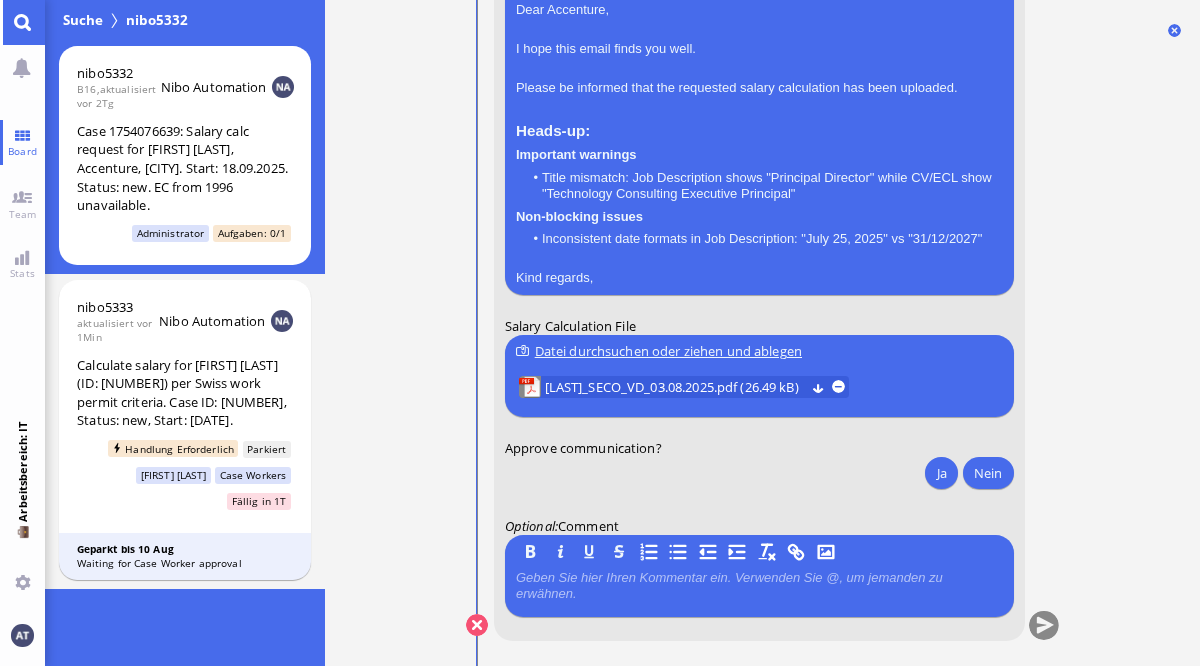 scroll, scrollTop: 0, scrollLeft: 0, axis: both 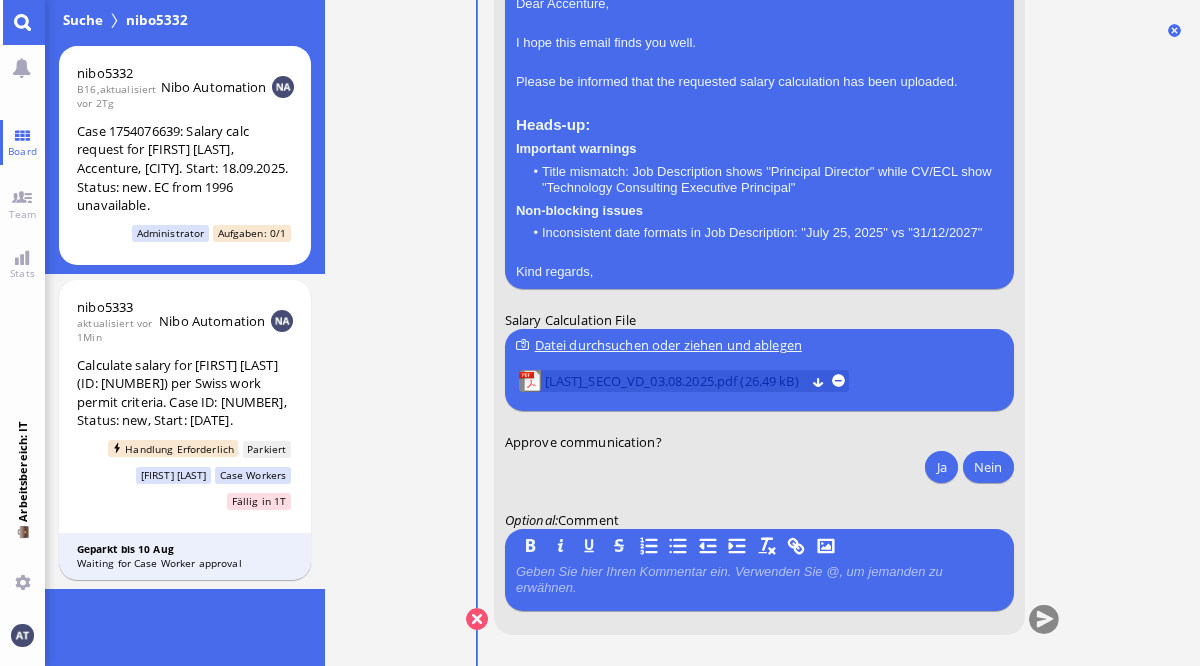 click on "[LAST]_SECO_VD_03.08.2025.pdf (26.49 kB)" at bounding box center [674, 381] 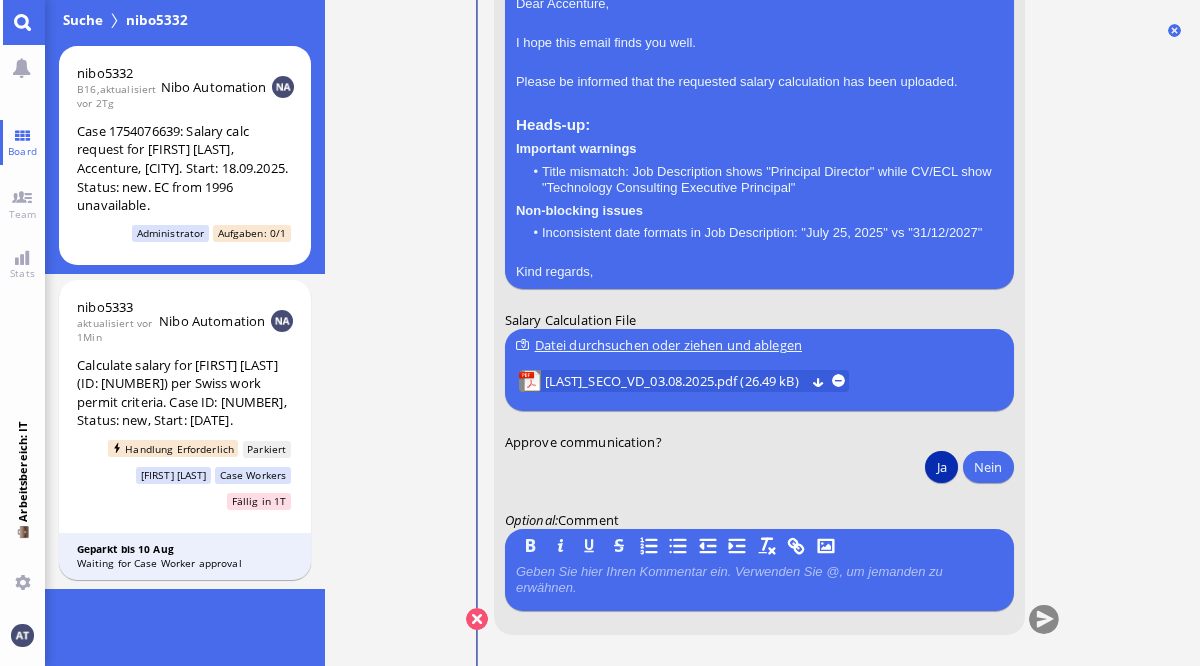 click on "Ja" at bounding box center [941, 467] 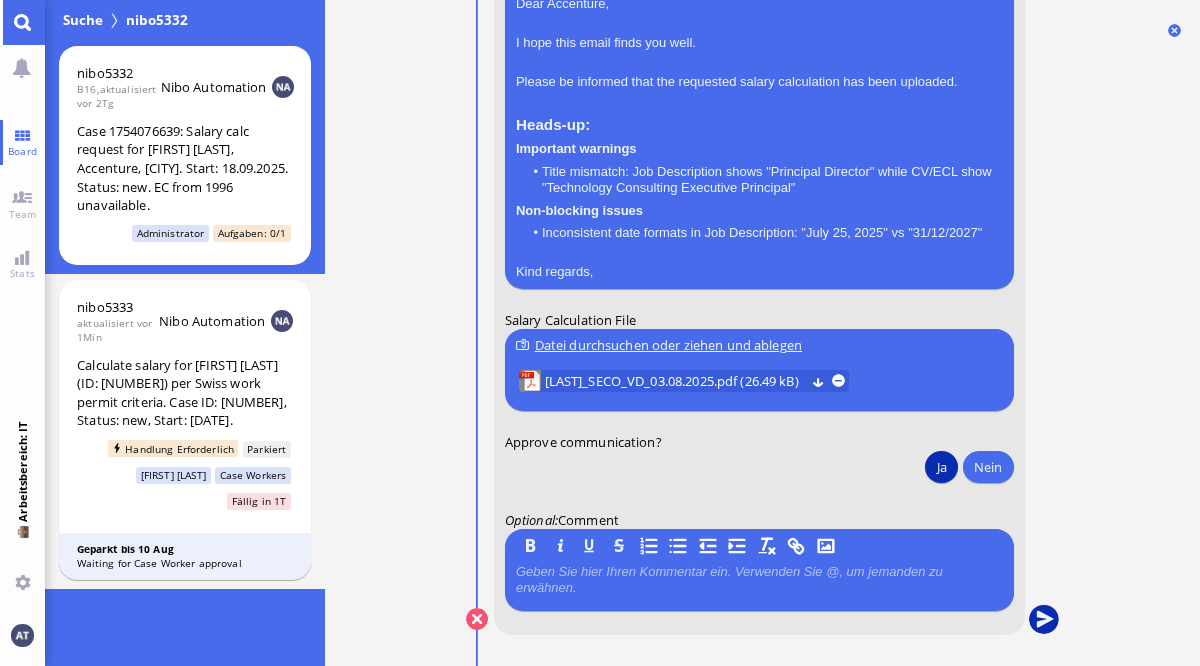 click at bounding box center [1043, 620] 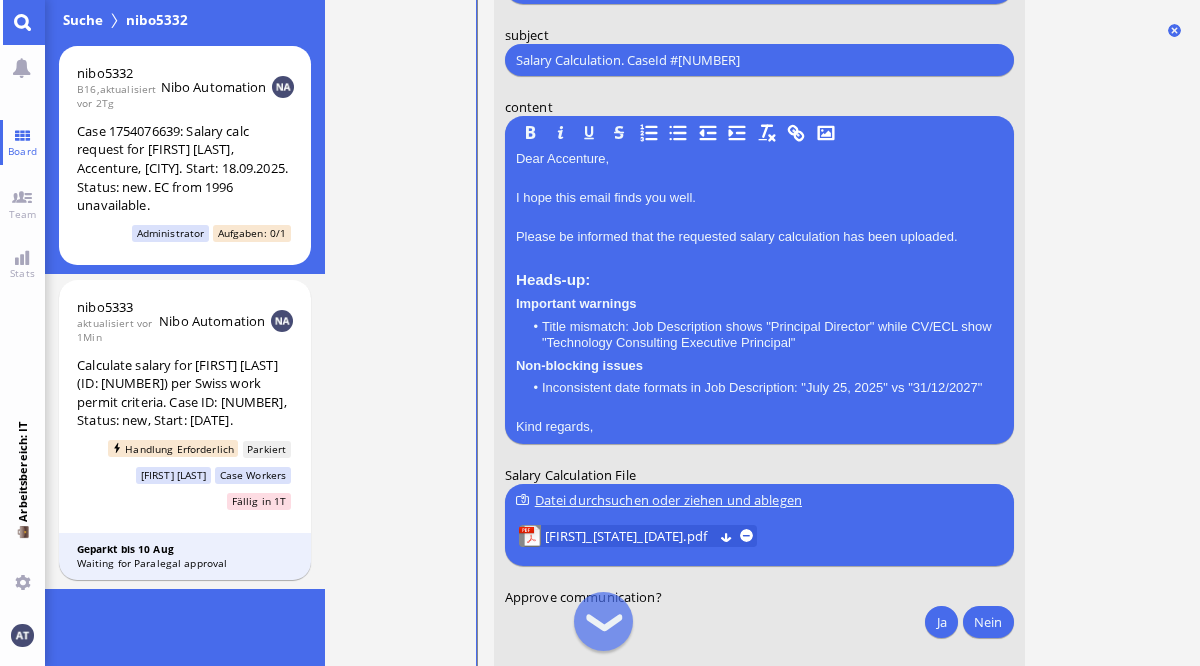 scroll, scrollTop: 0, scrollLeft: 0, axis: both 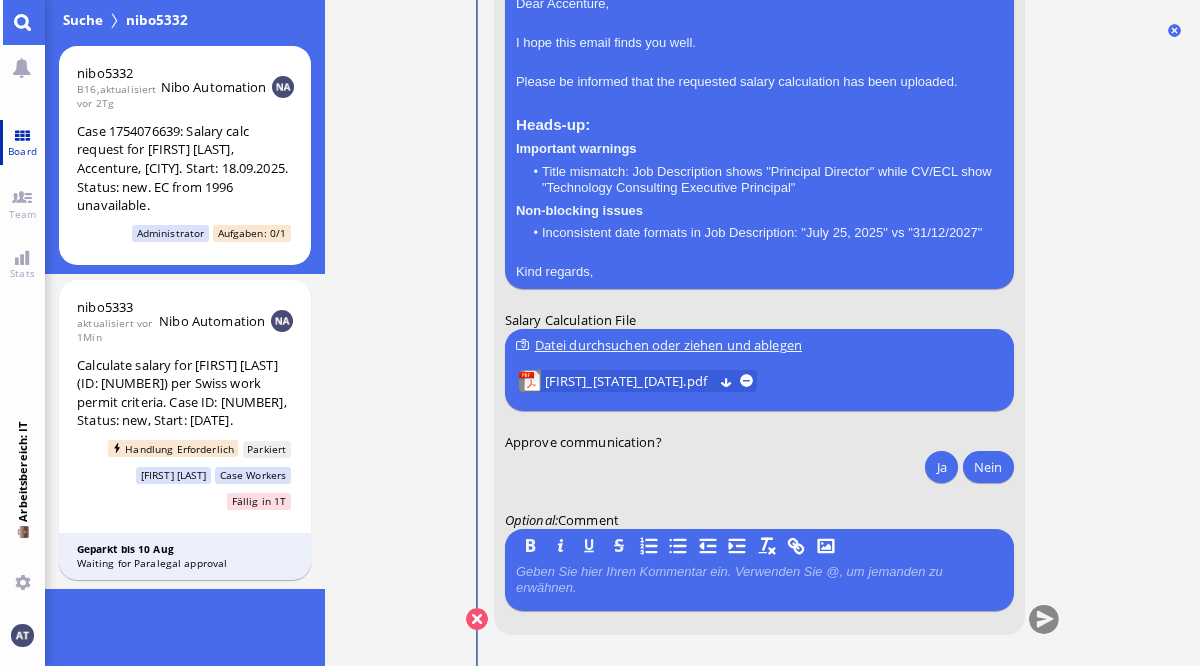 click on "Board" at bounding box center [22, 142] 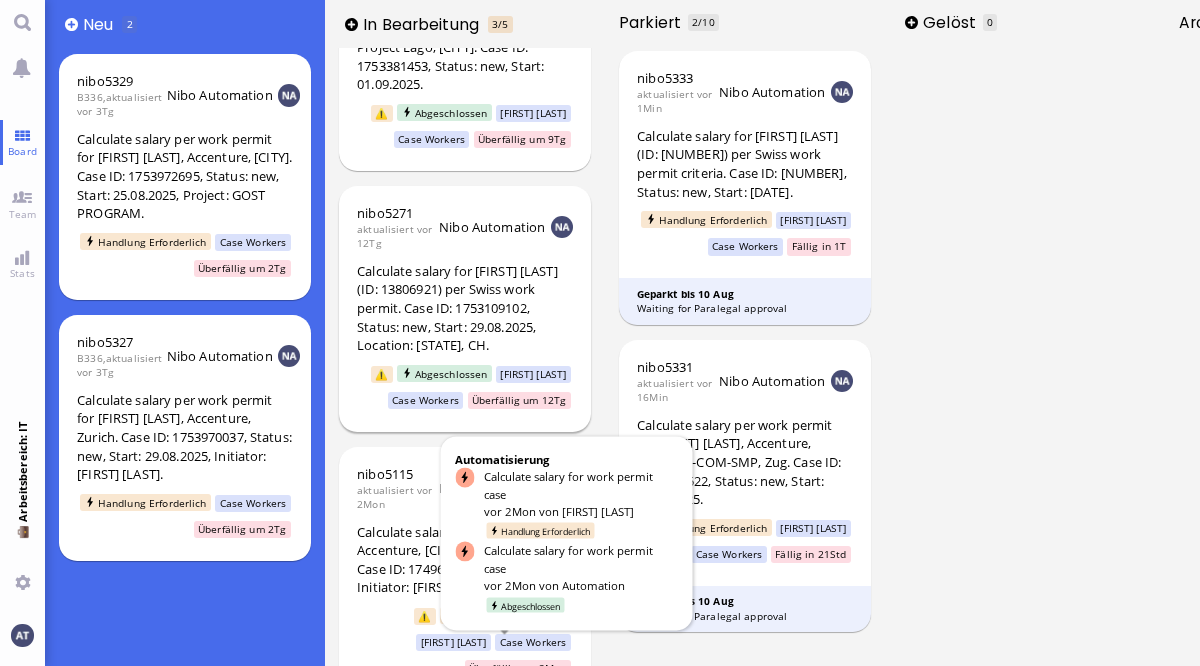 scroll, scrollTop: 116, scrollLeft: 0, axis: vertical 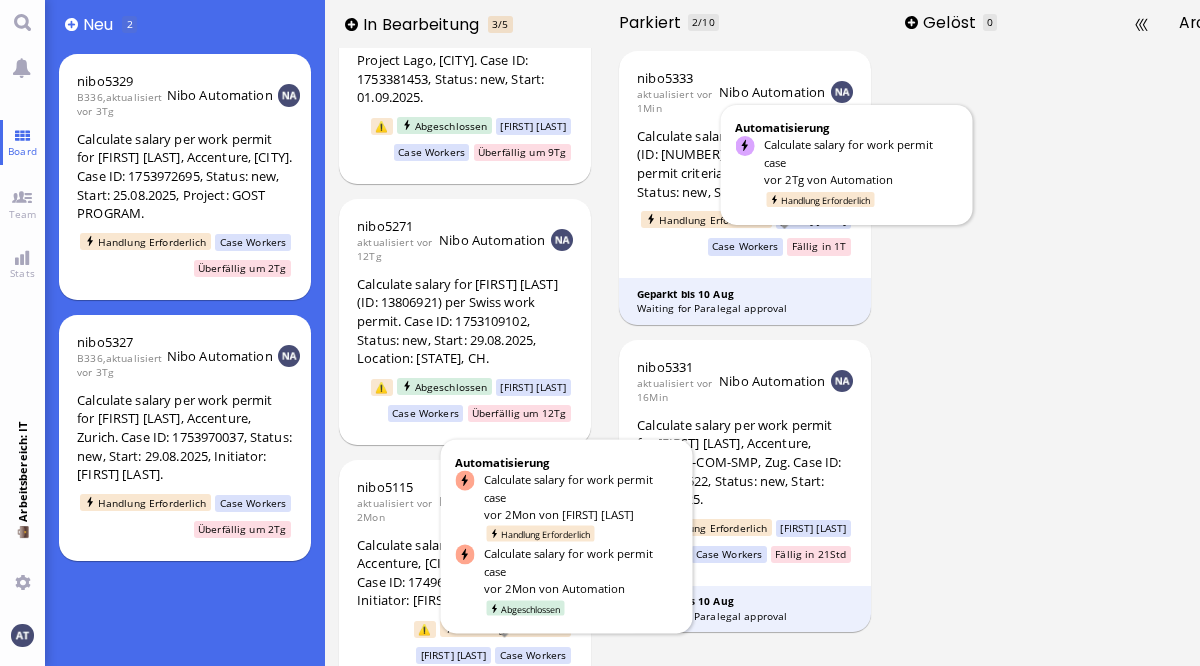 click at bounding box center [1025, 355] 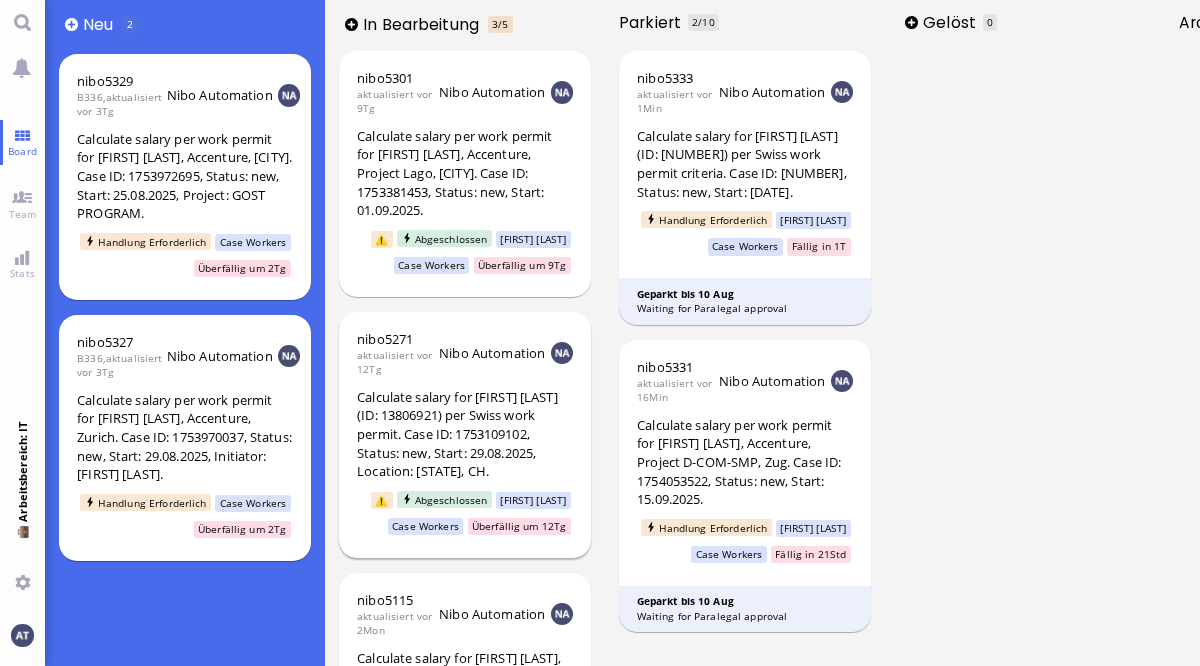 scroll, scrollTop: 0, scrollLeft: 0, axis: both 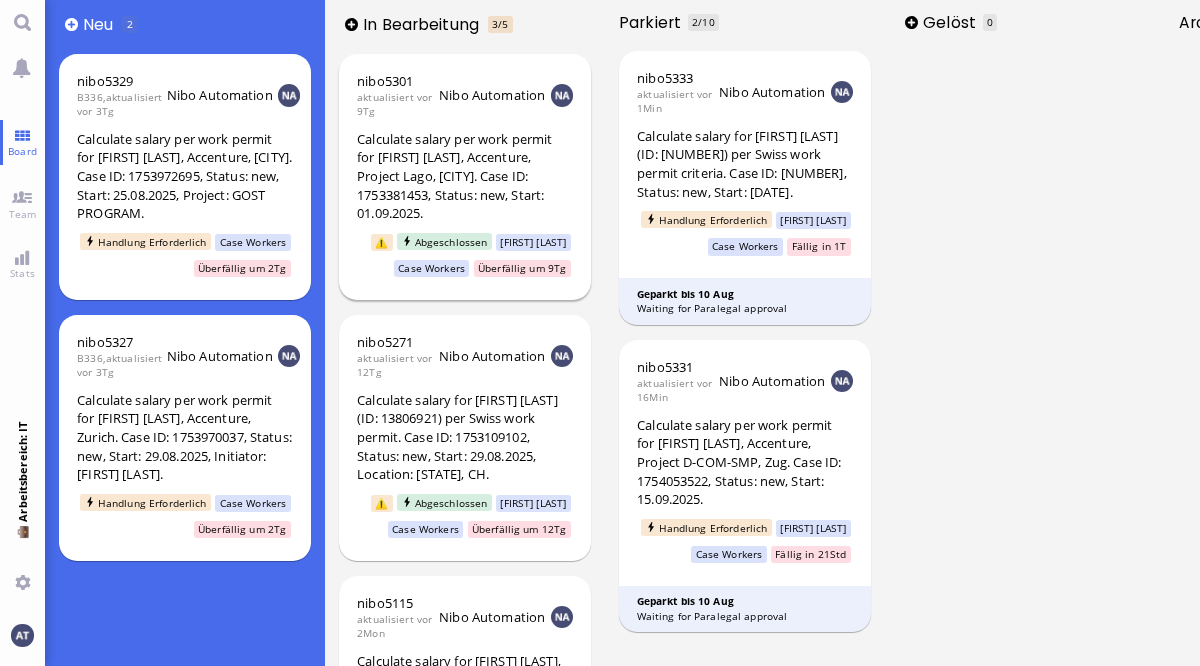 click on "Calculate salary per work permit for [FIRST] [LAST], Accenture, Project Lago, [CITY]. Case ID: 1753381453, Status: new, Start: 01.09.2025." at bounding box center [465, 176] 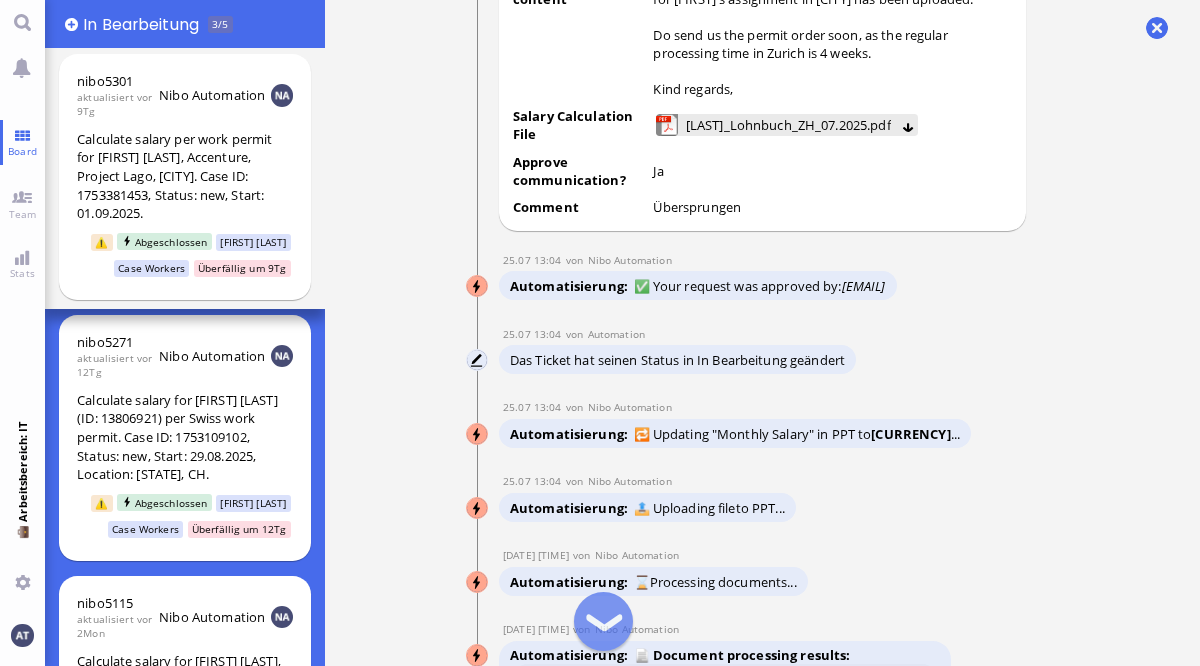 scroll, scrollTop: 0, scrollLeft: 0, axis: both 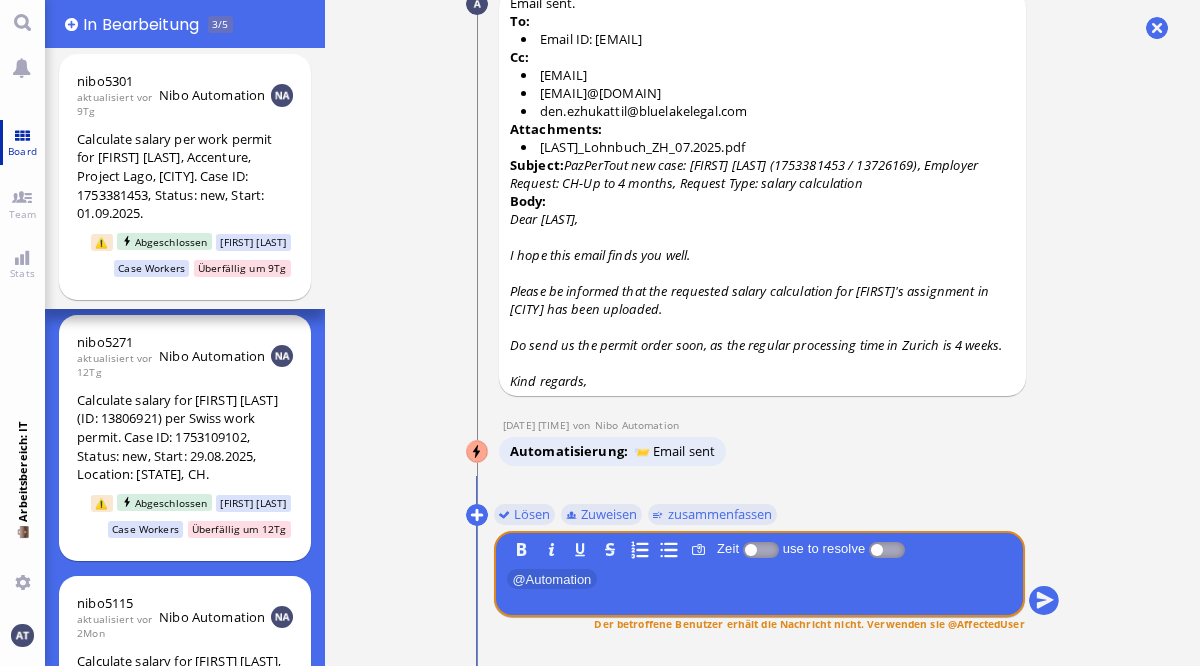 click on "Board" at bounding box center [22, 151] 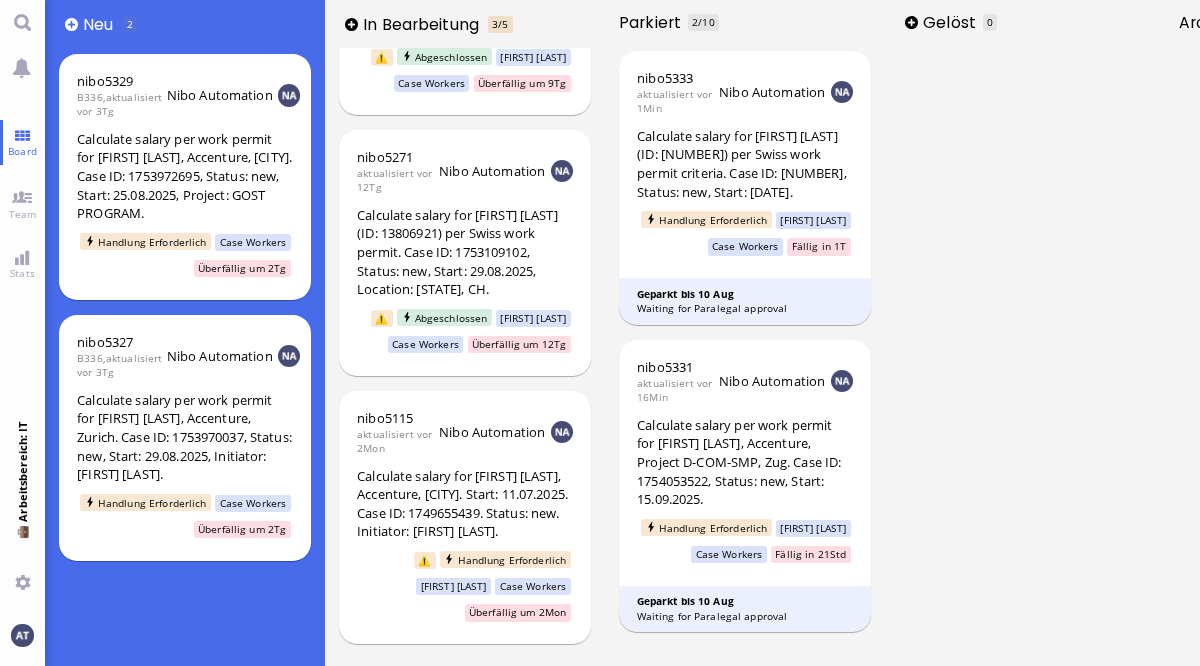 scroll, scrollTop: 0, scrollLeft: 0, axis: both 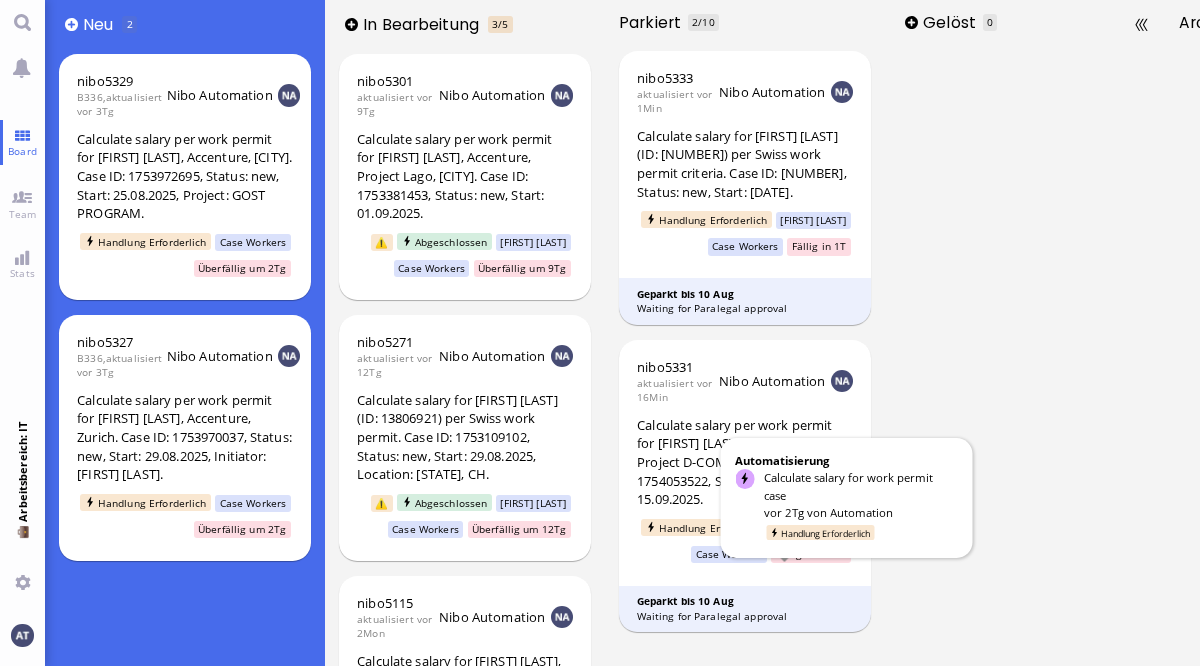 click at bounding box center [1025, 355] 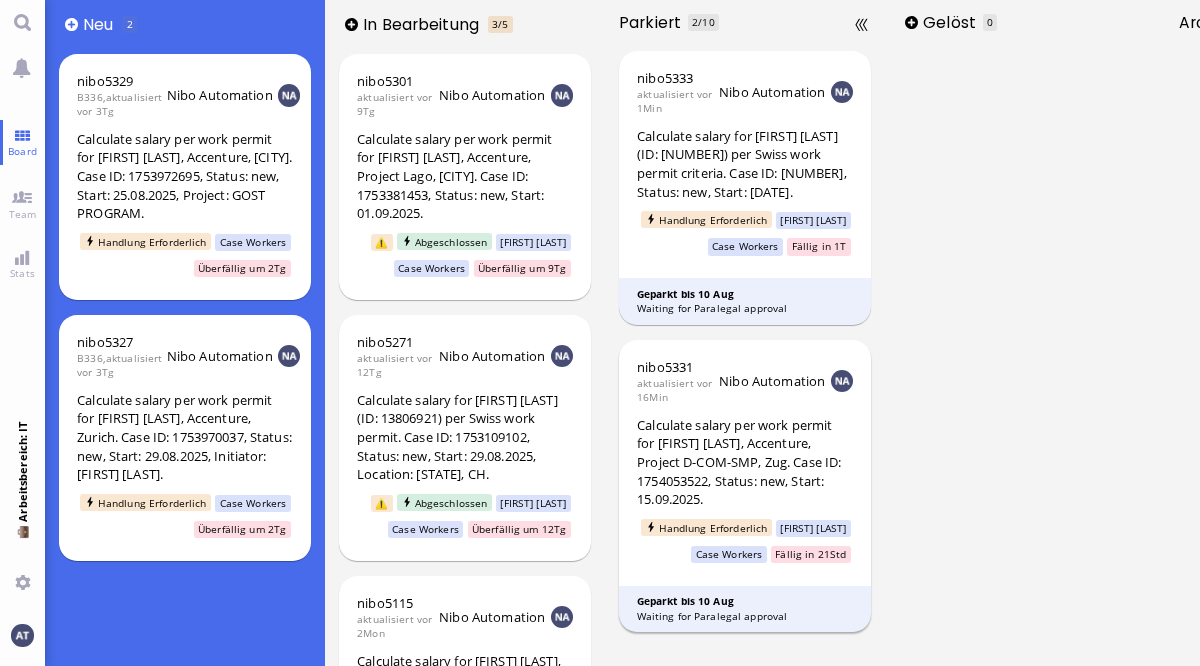 scroll, scrollTop: 0, scrollLeft: 0, axis: both 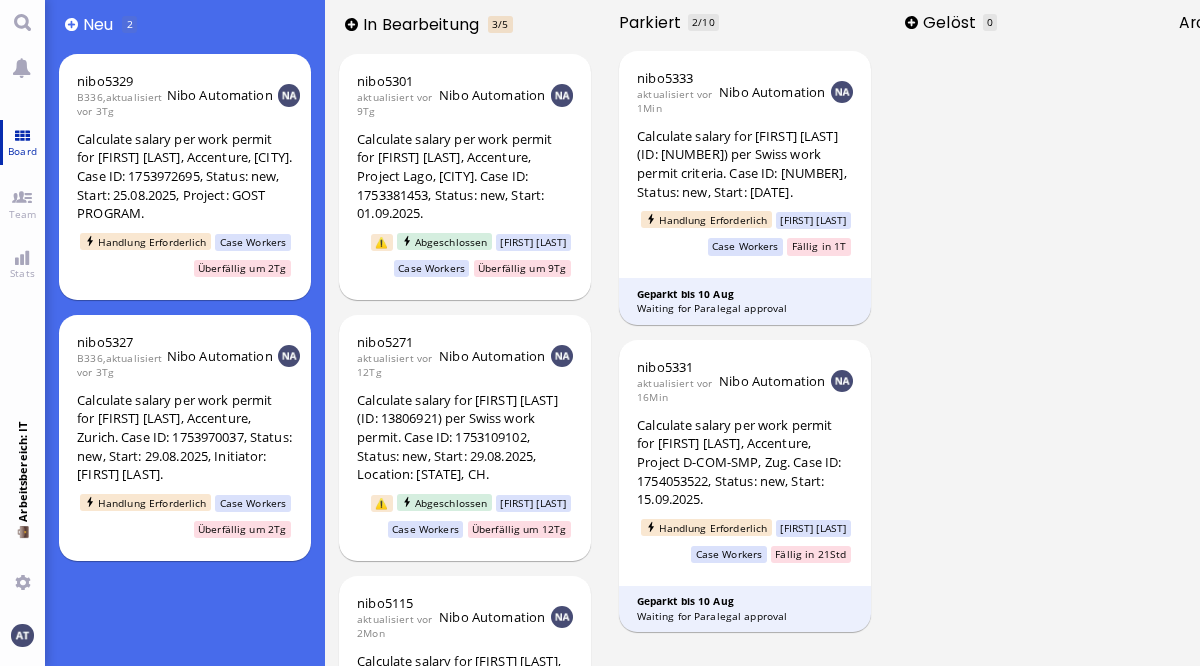 click on "Board" at bounding box center (22, 151) 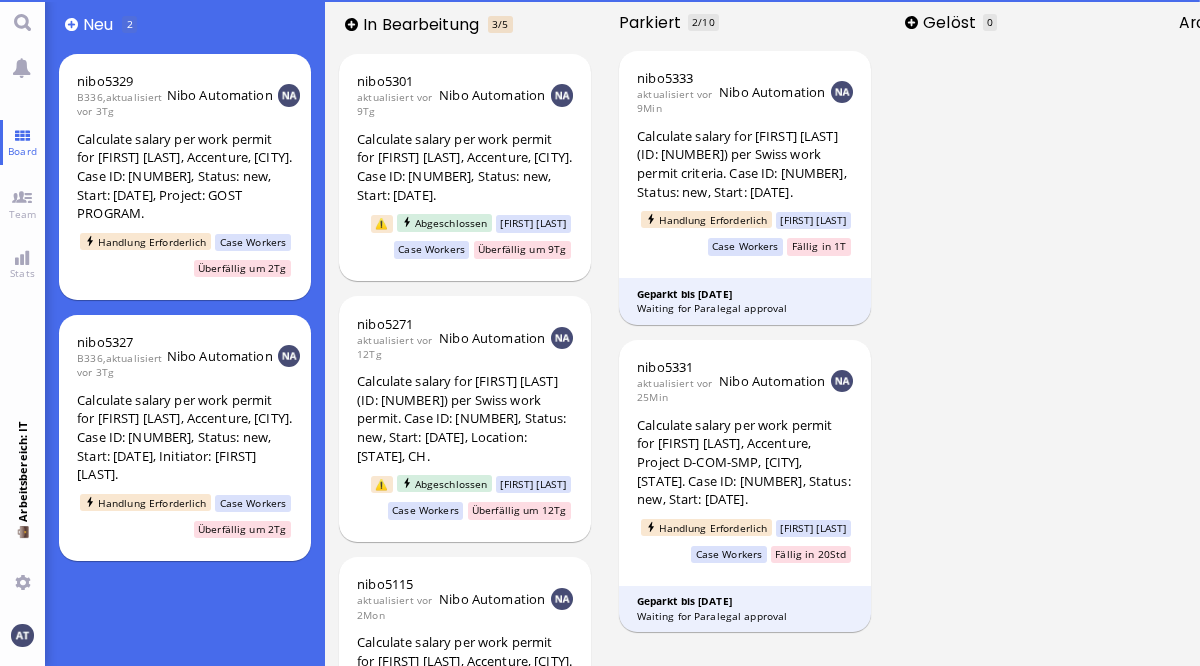 scroll, scrollTop: 0, scrollLeft: 0, axis: both 